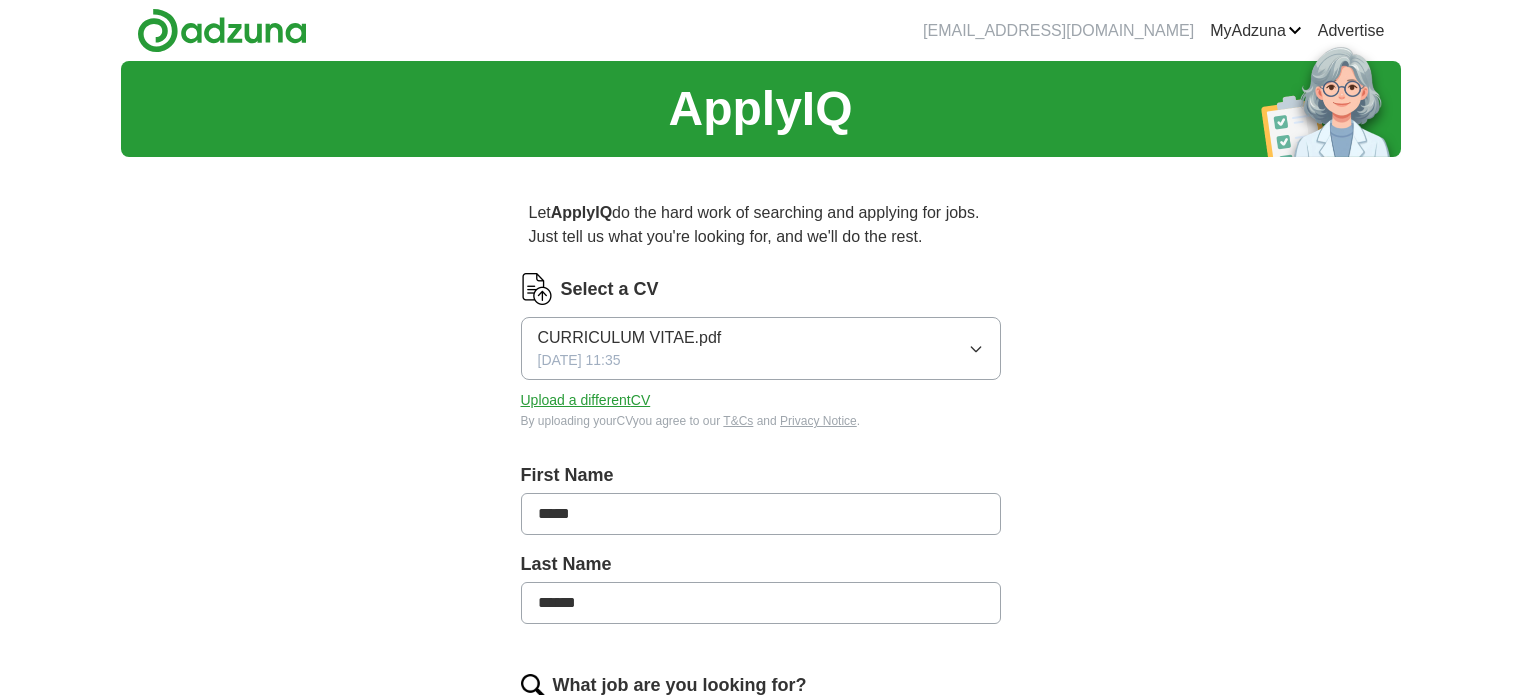 scroll, scrollTop: 0, scrollLeft: 0, axis: both 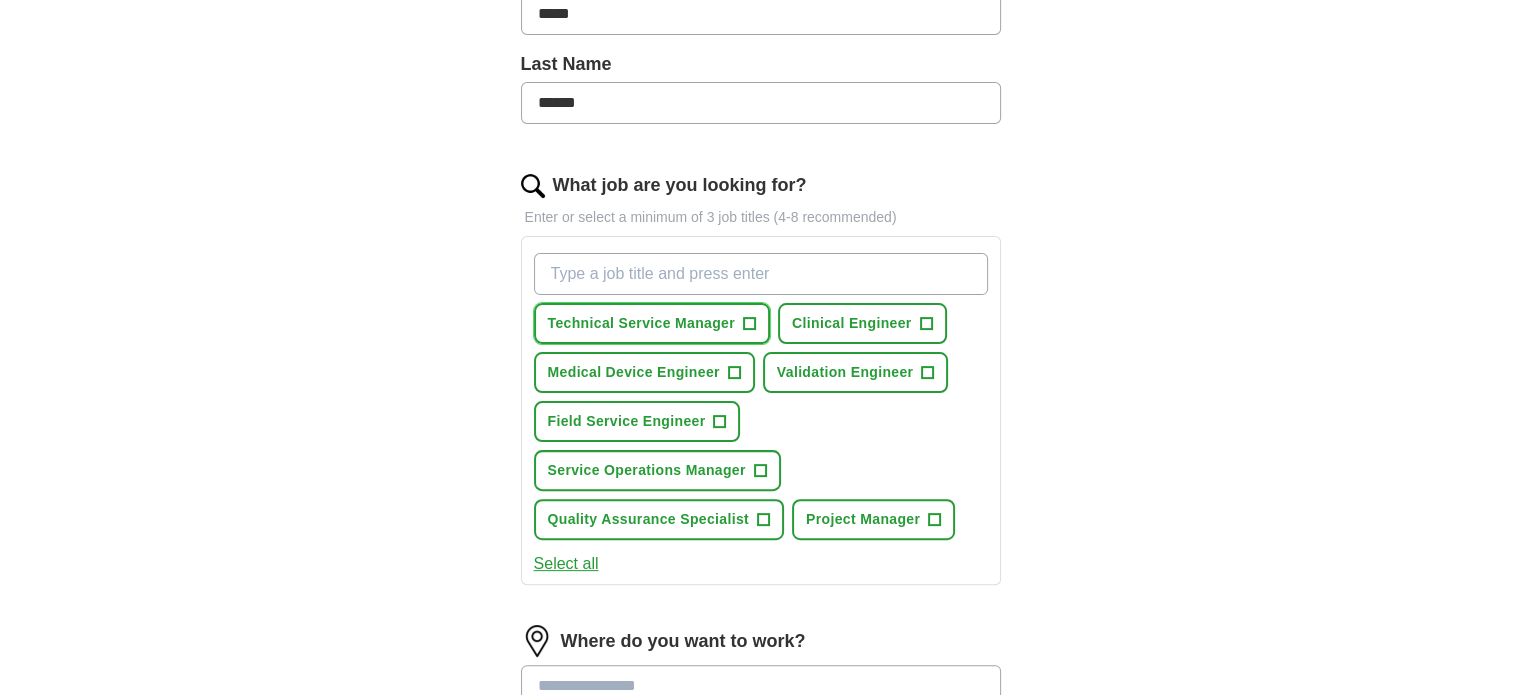 click on "+" at bounding box center (749, 324) 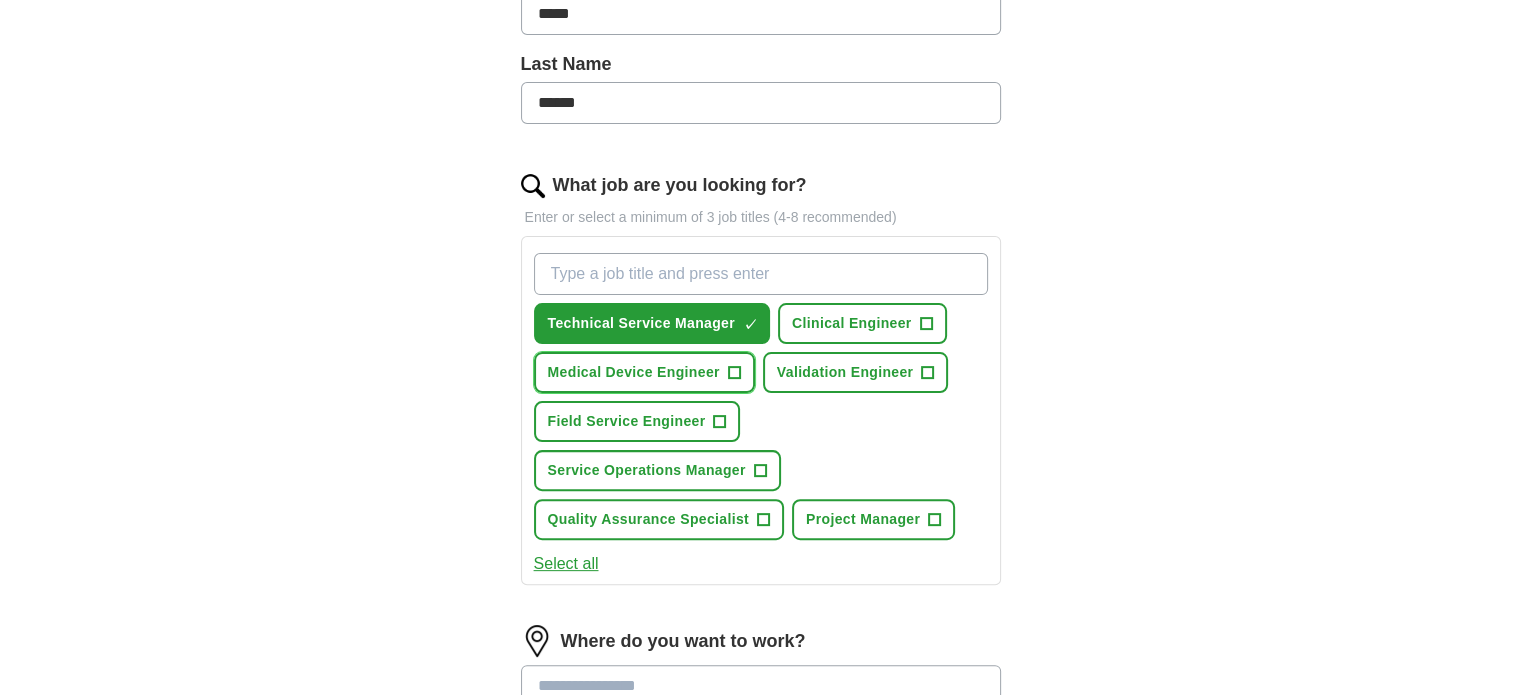 click on "+" at bounding box center (734, 373) 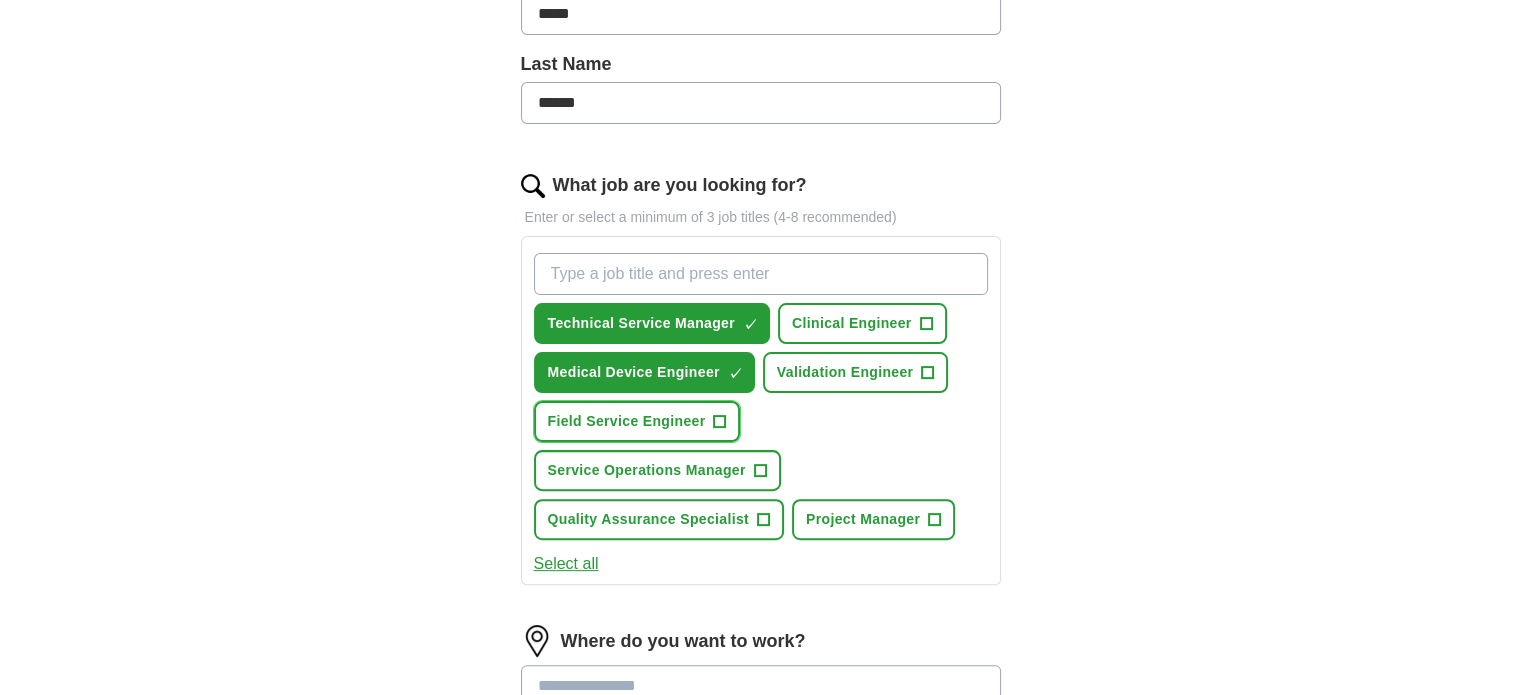 click on "Field Service Engineer +" at bounding box center [637, 421] 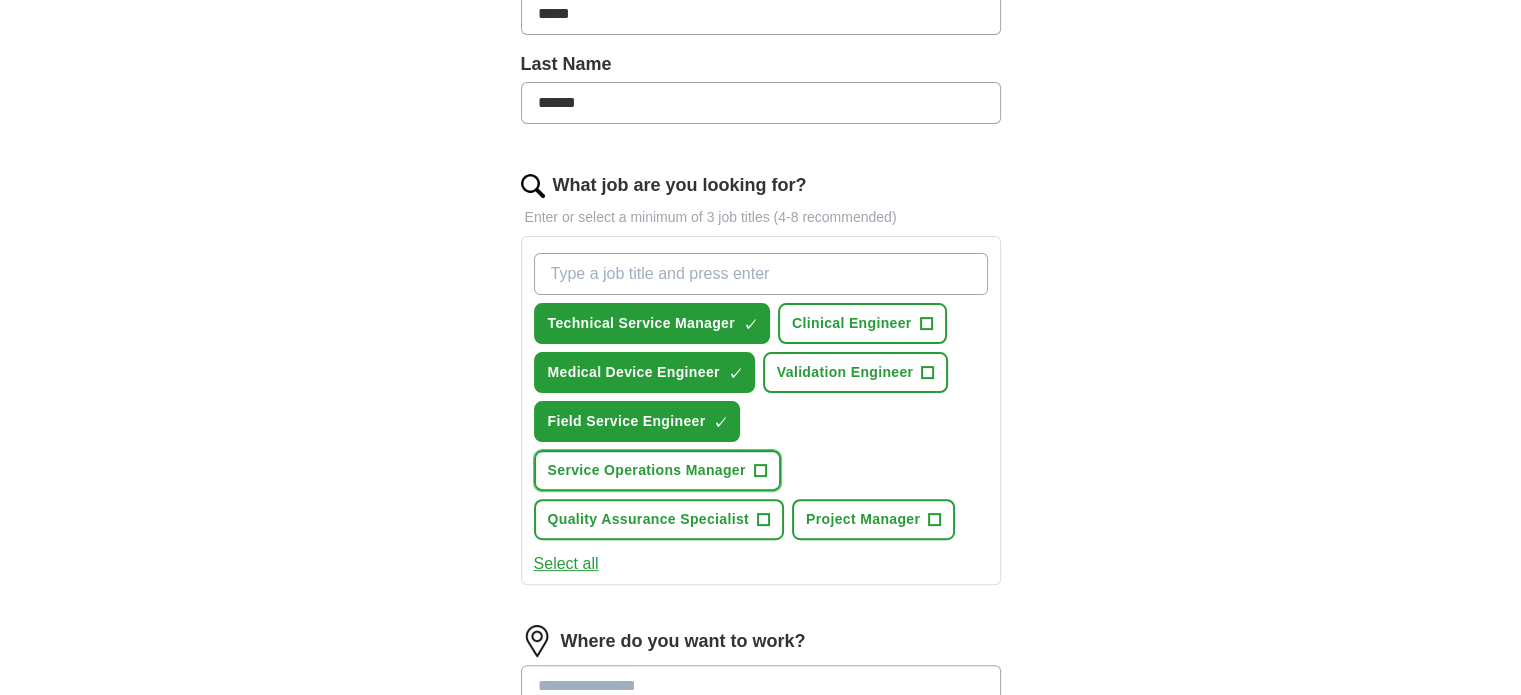 click on "+" at bounding box center [760, 471] 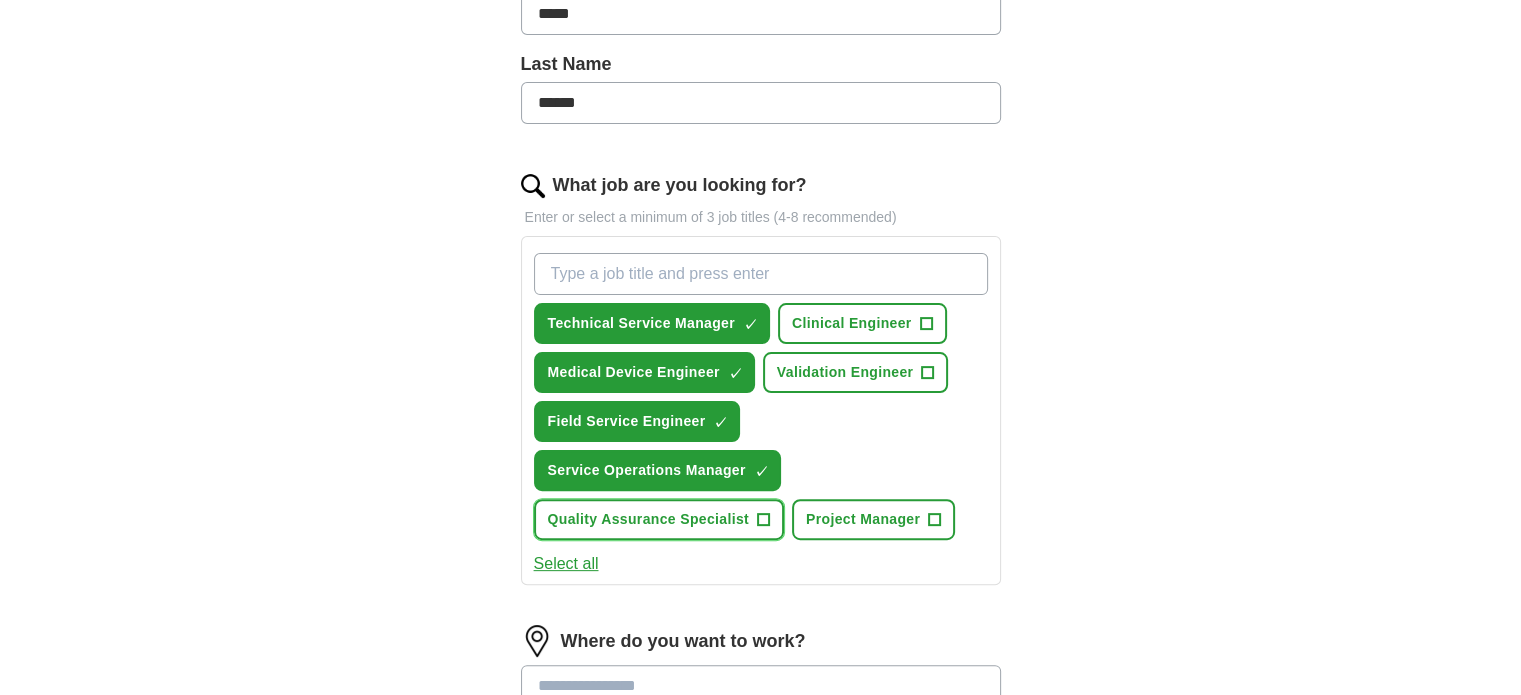 click on "+" at bounding box center [763, 520] 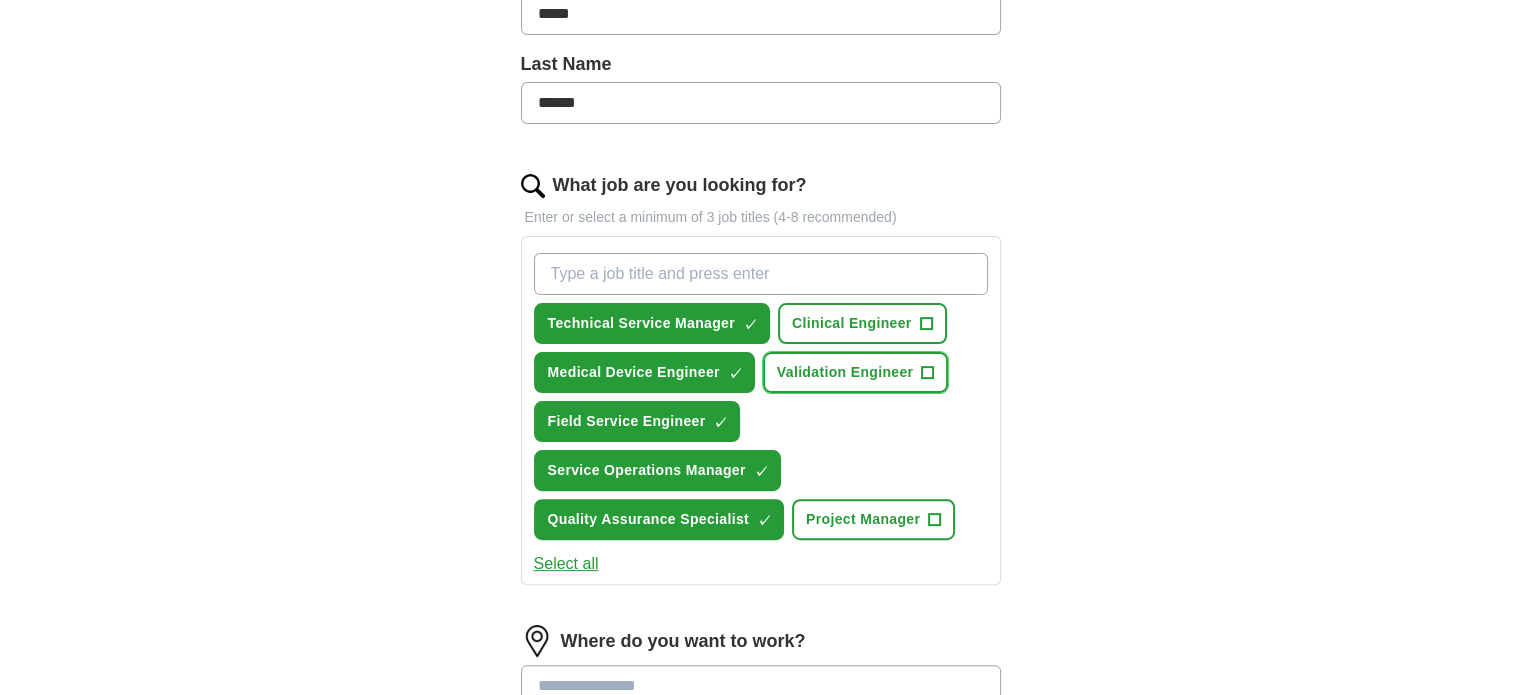 click on "+" at bounding box center (928, 373) 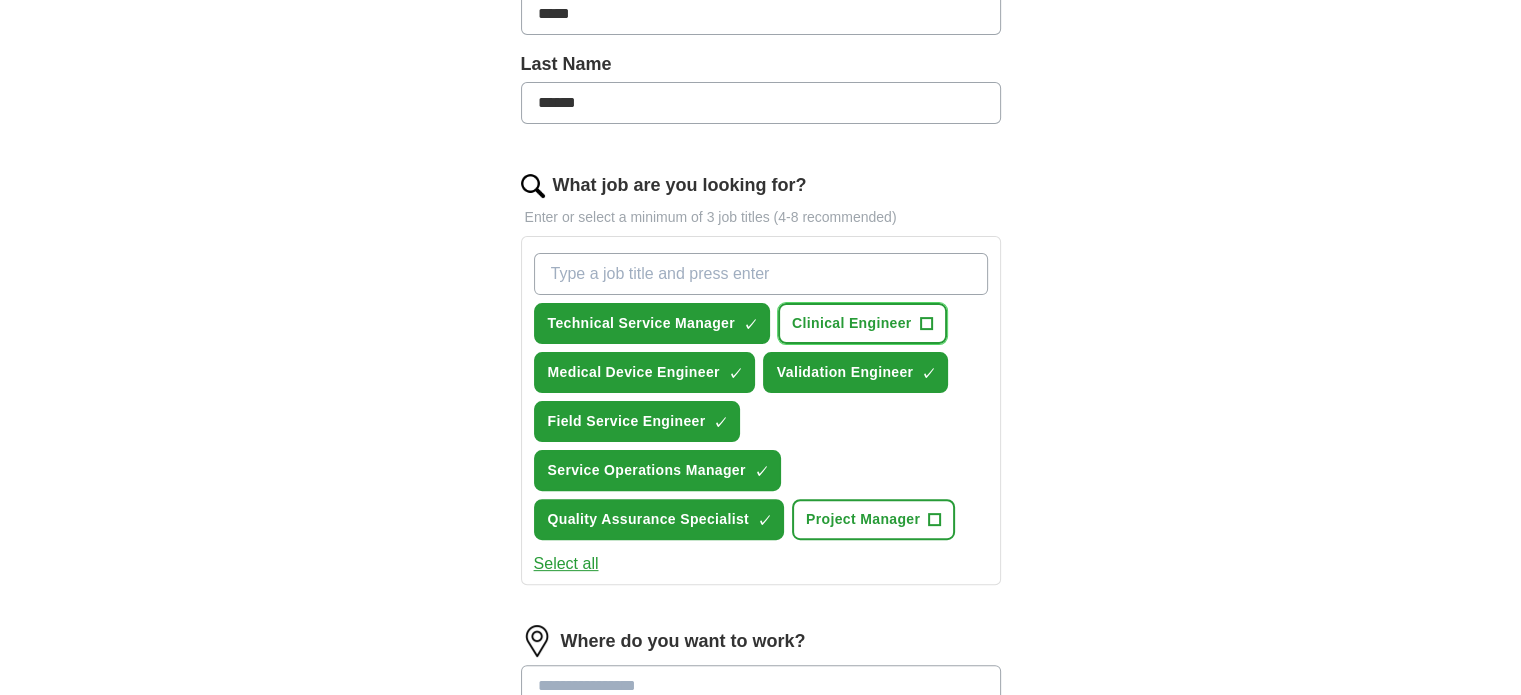 click on "+" at bounding box center [926, 324] 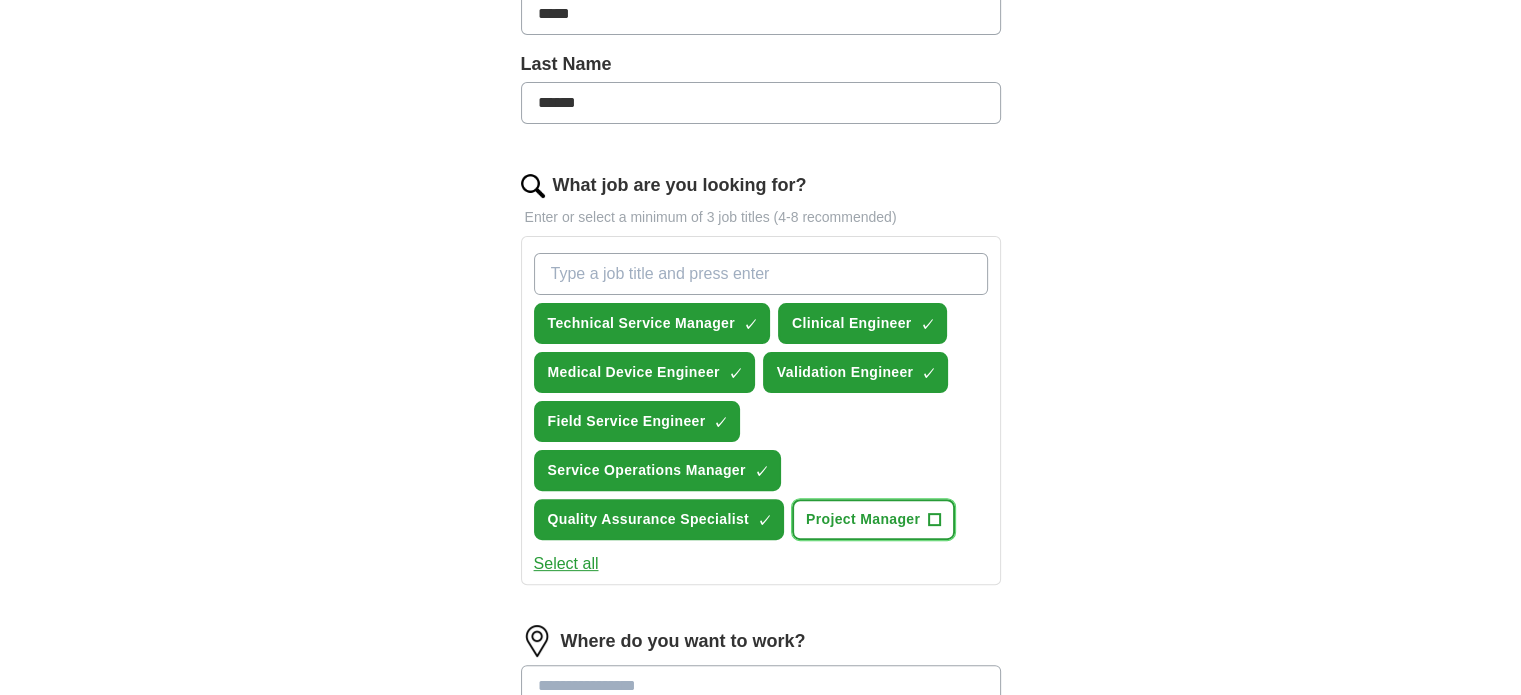 click on "+" at bounding box center [935, 520] 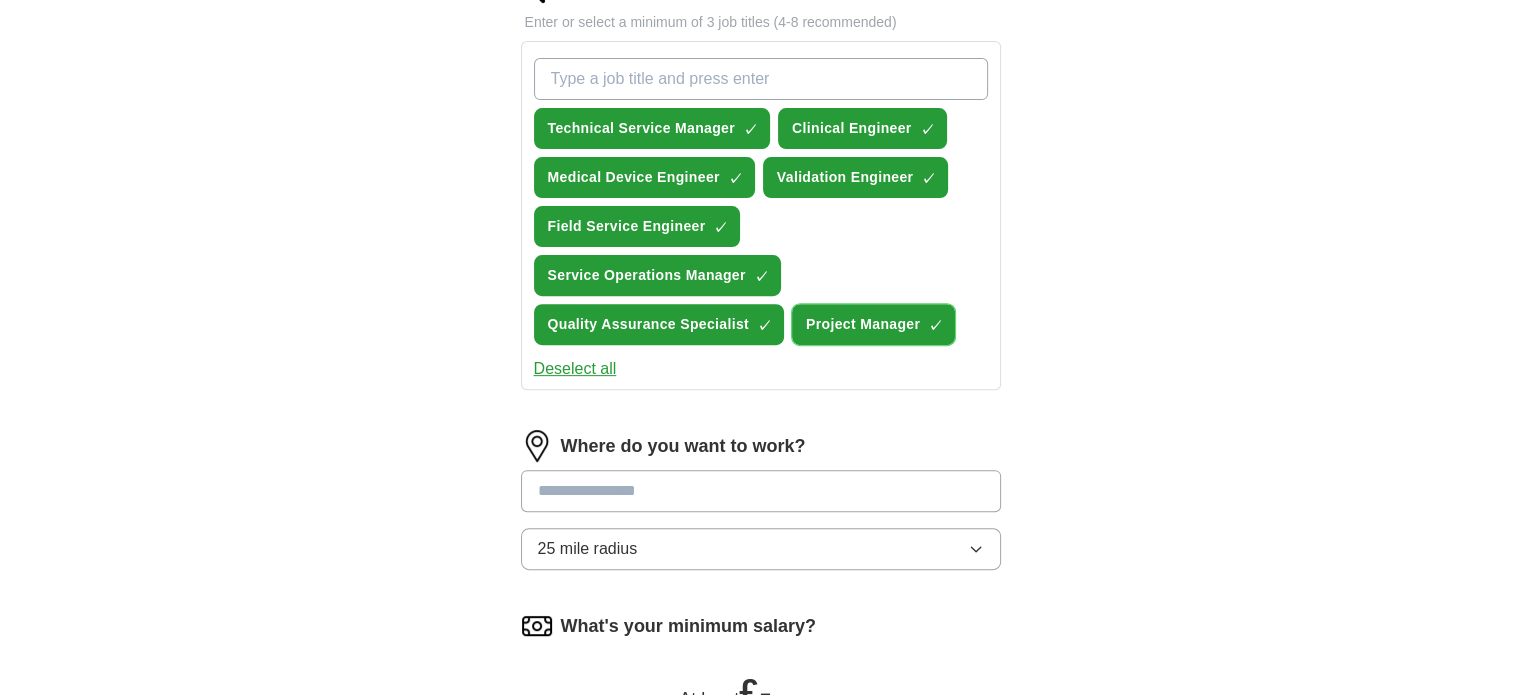 scroll, scrollTop: 700, scrollLeft: 0, axis: vertical 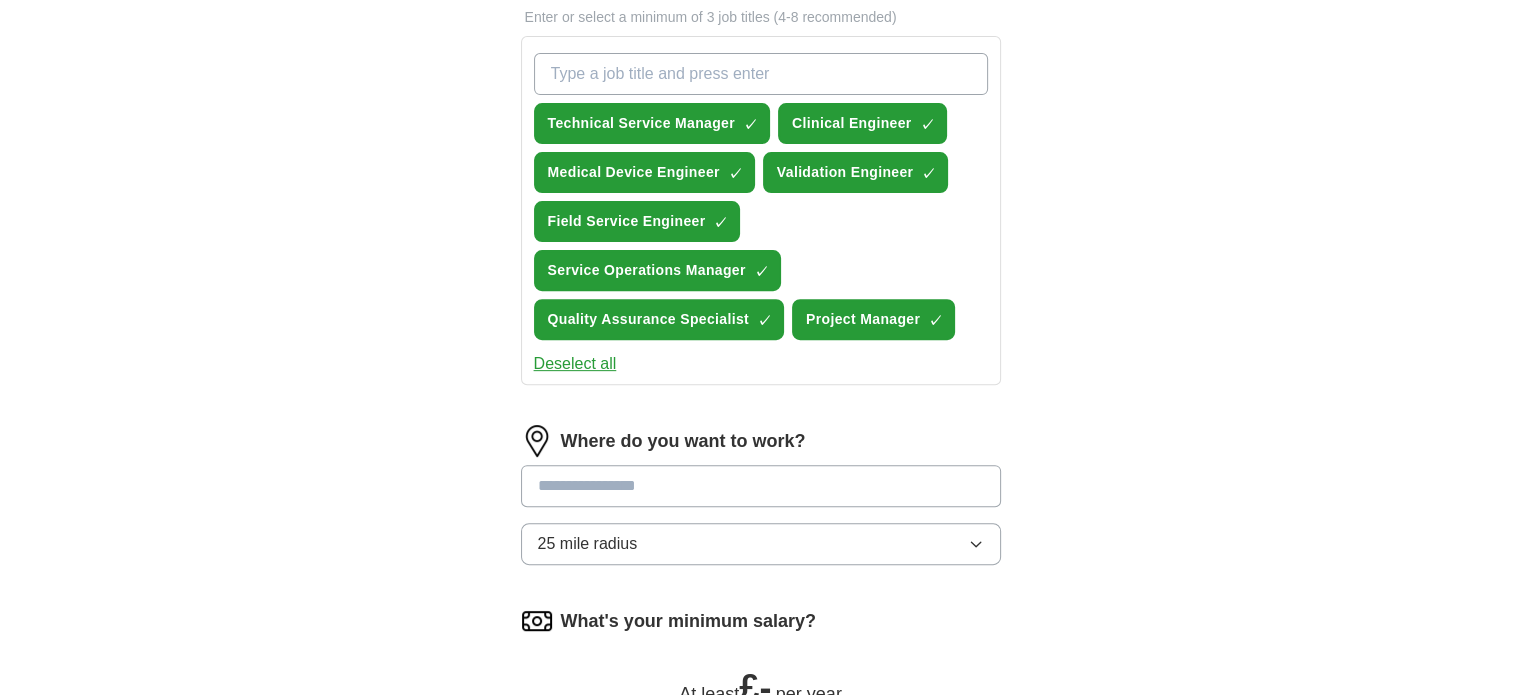 click at bounding box center [761, 486] 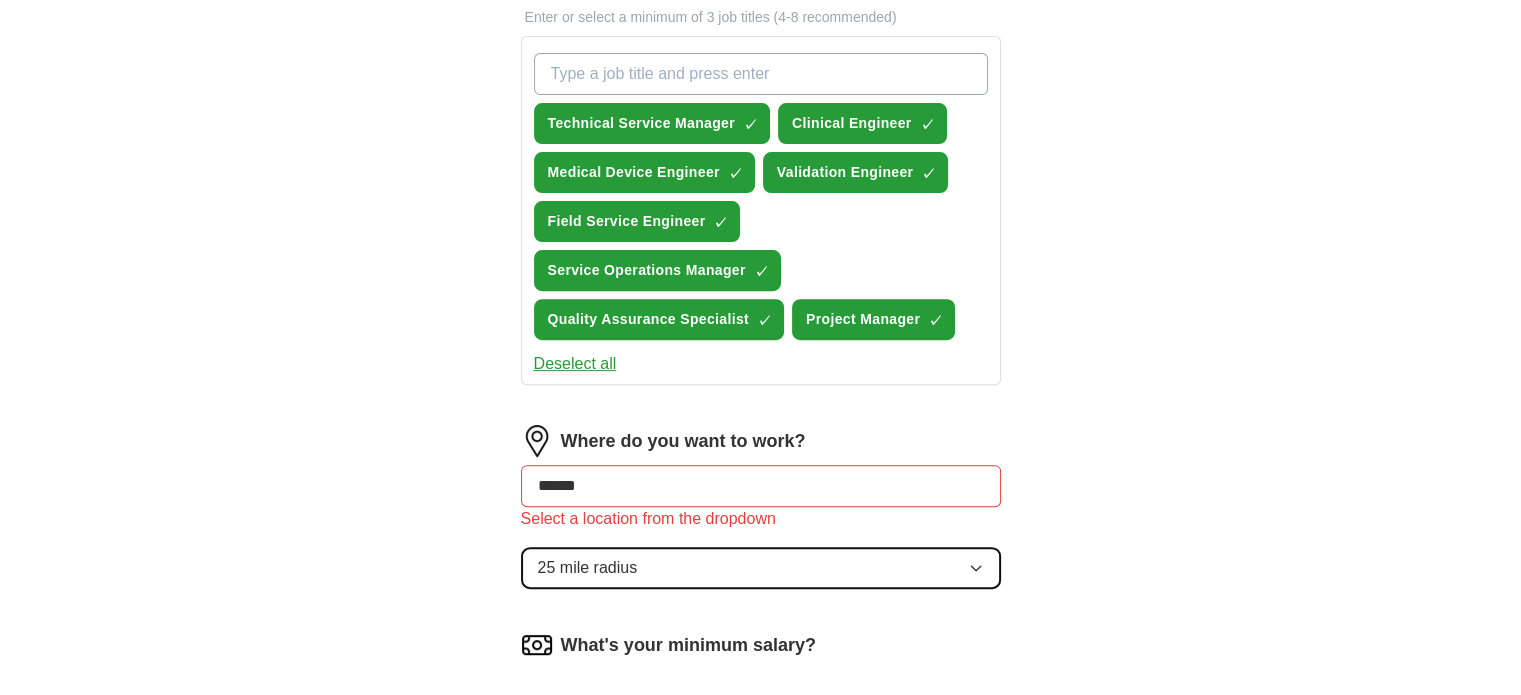 click on "25 mile radius" at bounding box center [761, 568] 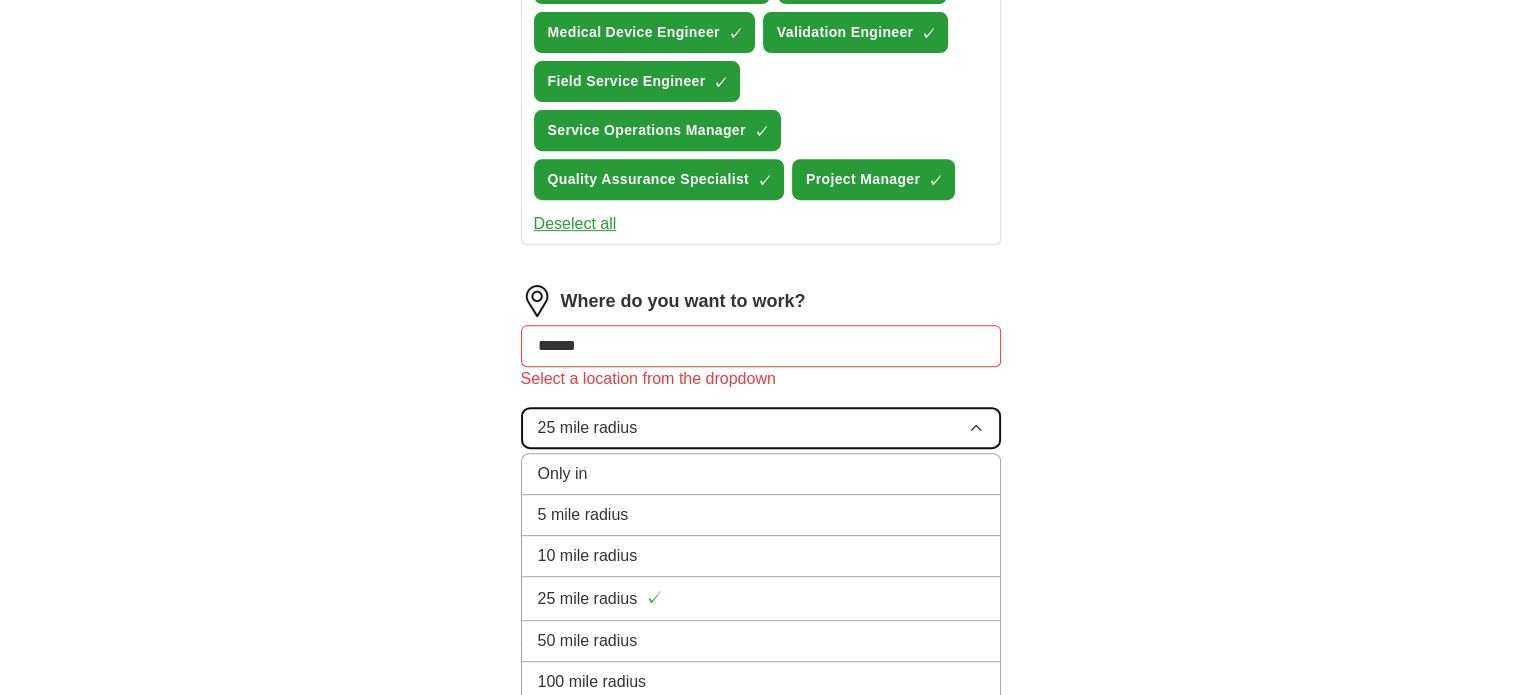 scroll, scrollTop: 1000, scrollLeft: 0, axis: vertical 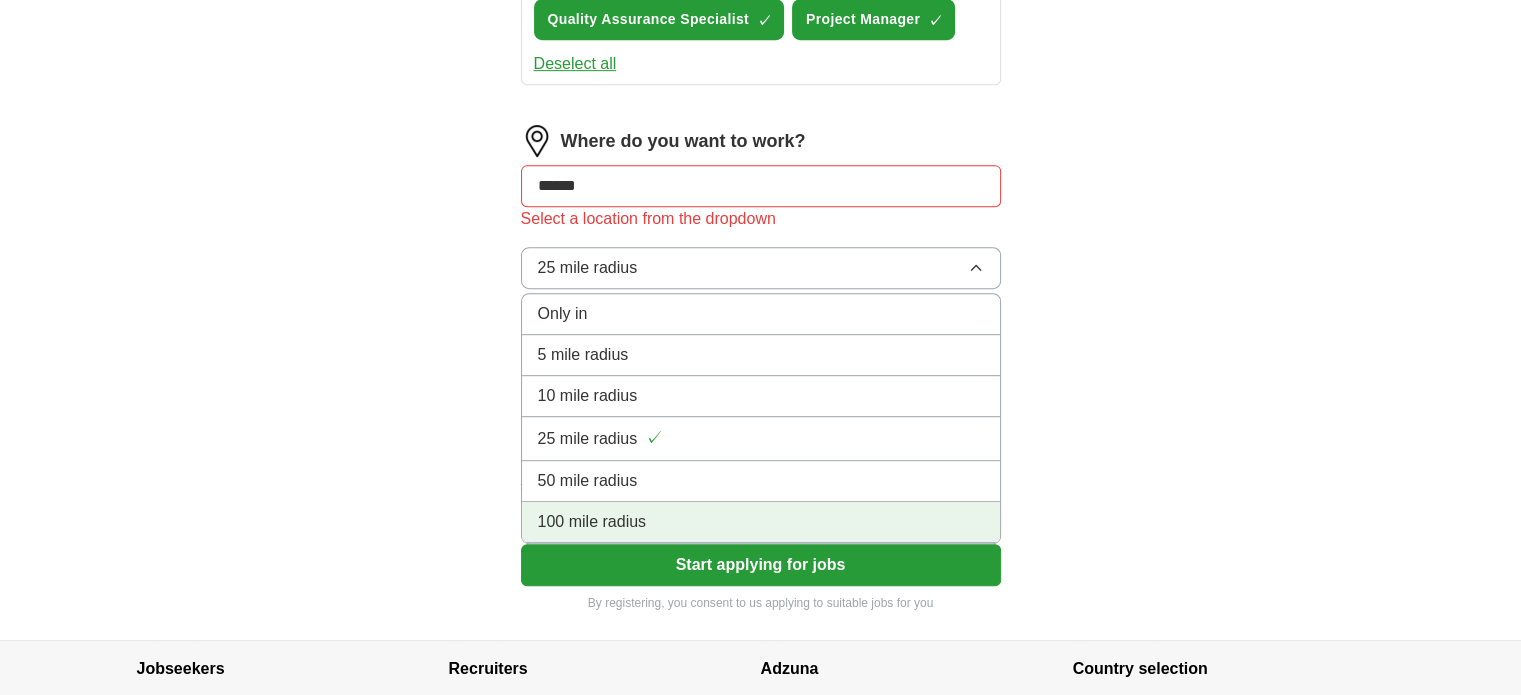 click on "100 mile radius" at bounding box center (761, 522) 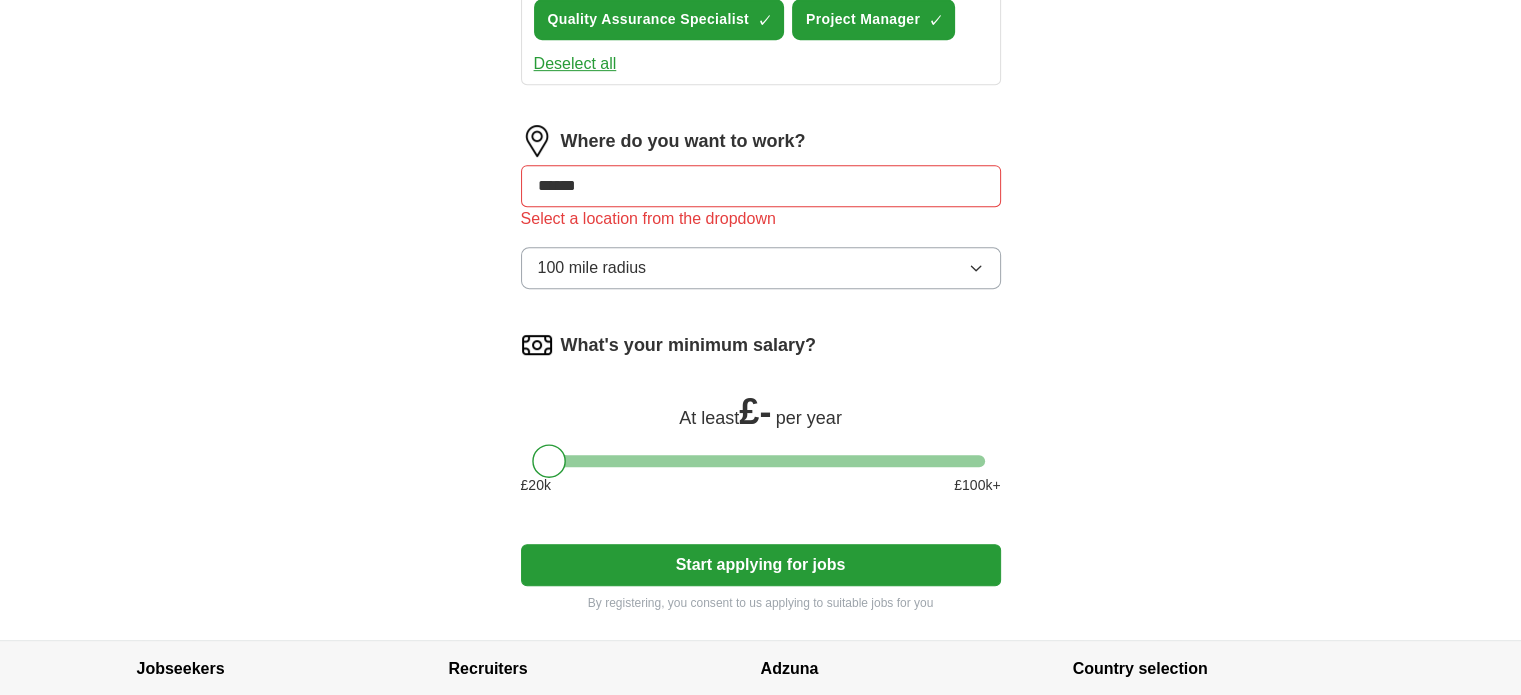 drag, startPoint x: 647, startPoint y: 173, endPoint x: 464, endPoint y: 151, distance: 184.31766 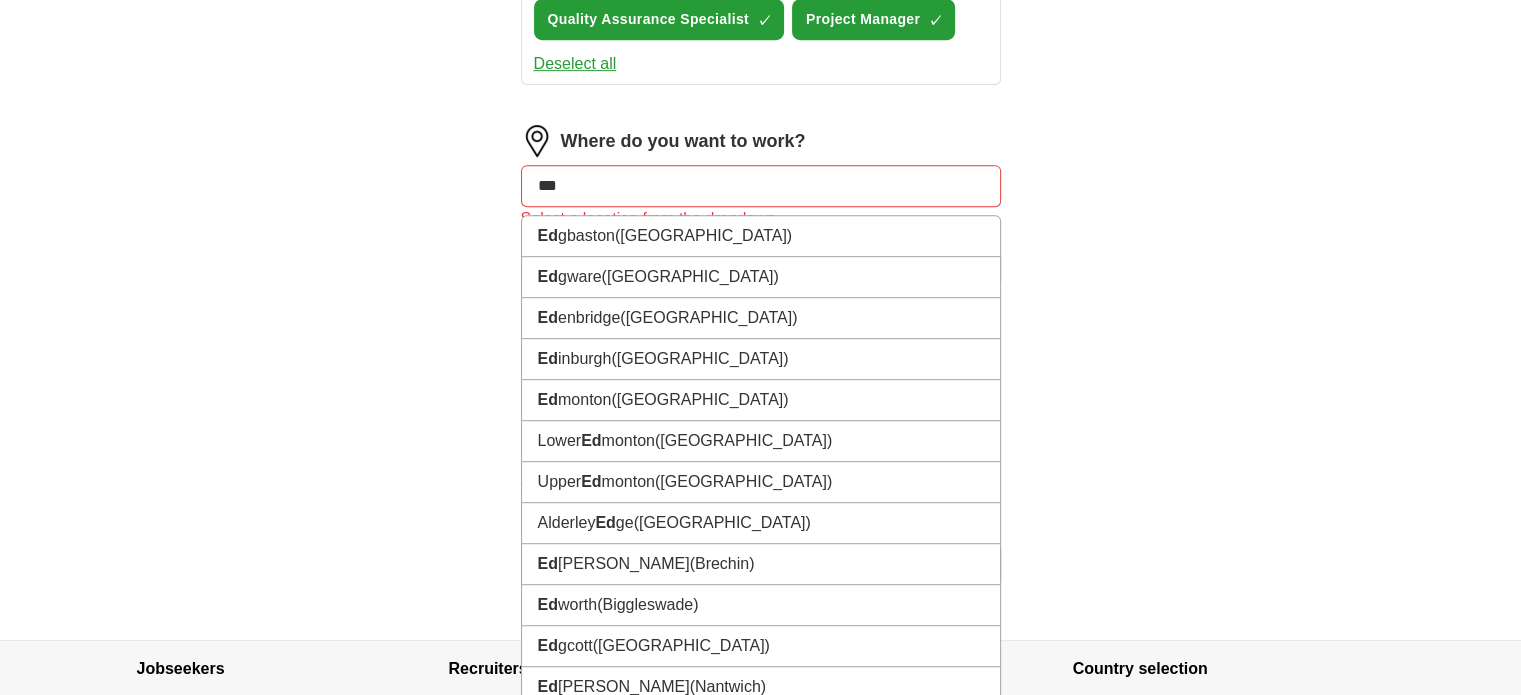 type on "****" 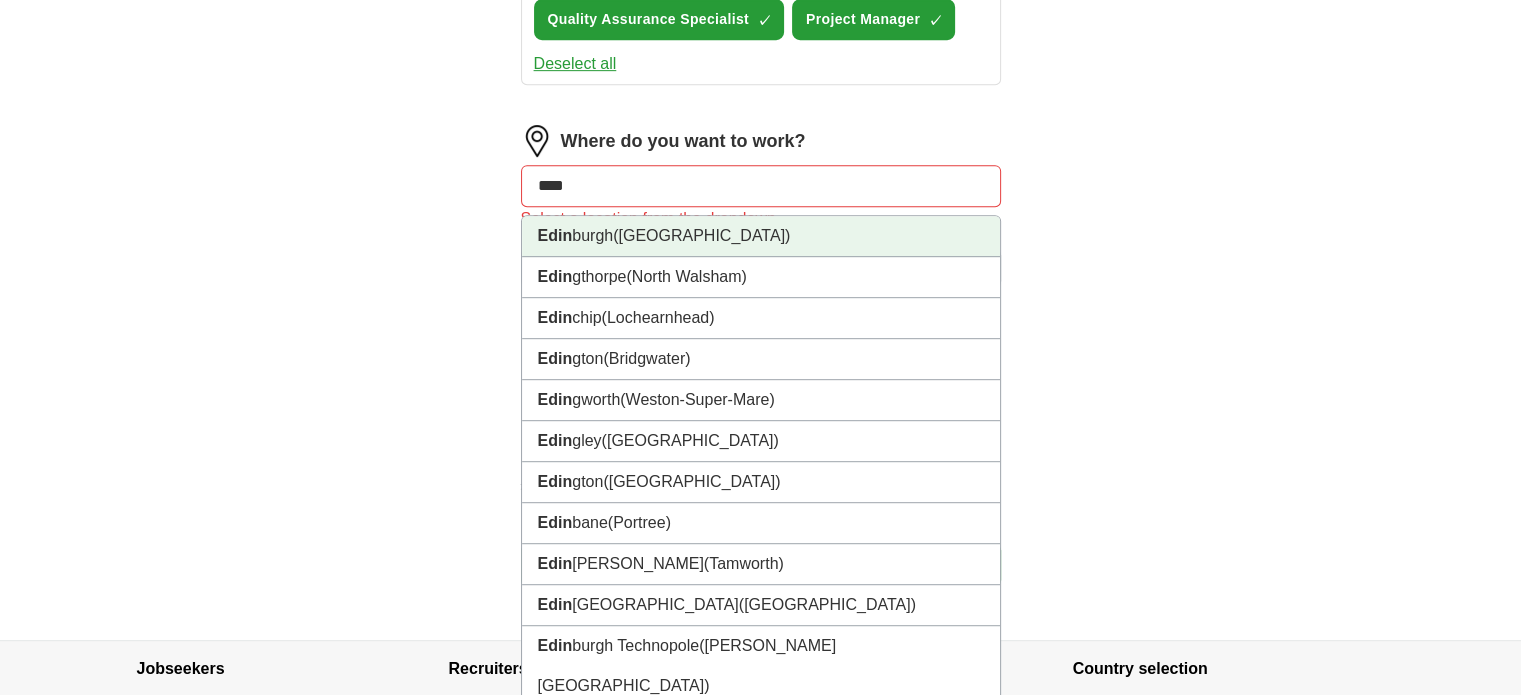 click on "[PERSON_NAME]  ([GEOGRAPHIC_DATA])" at bounding box center (761, 236) 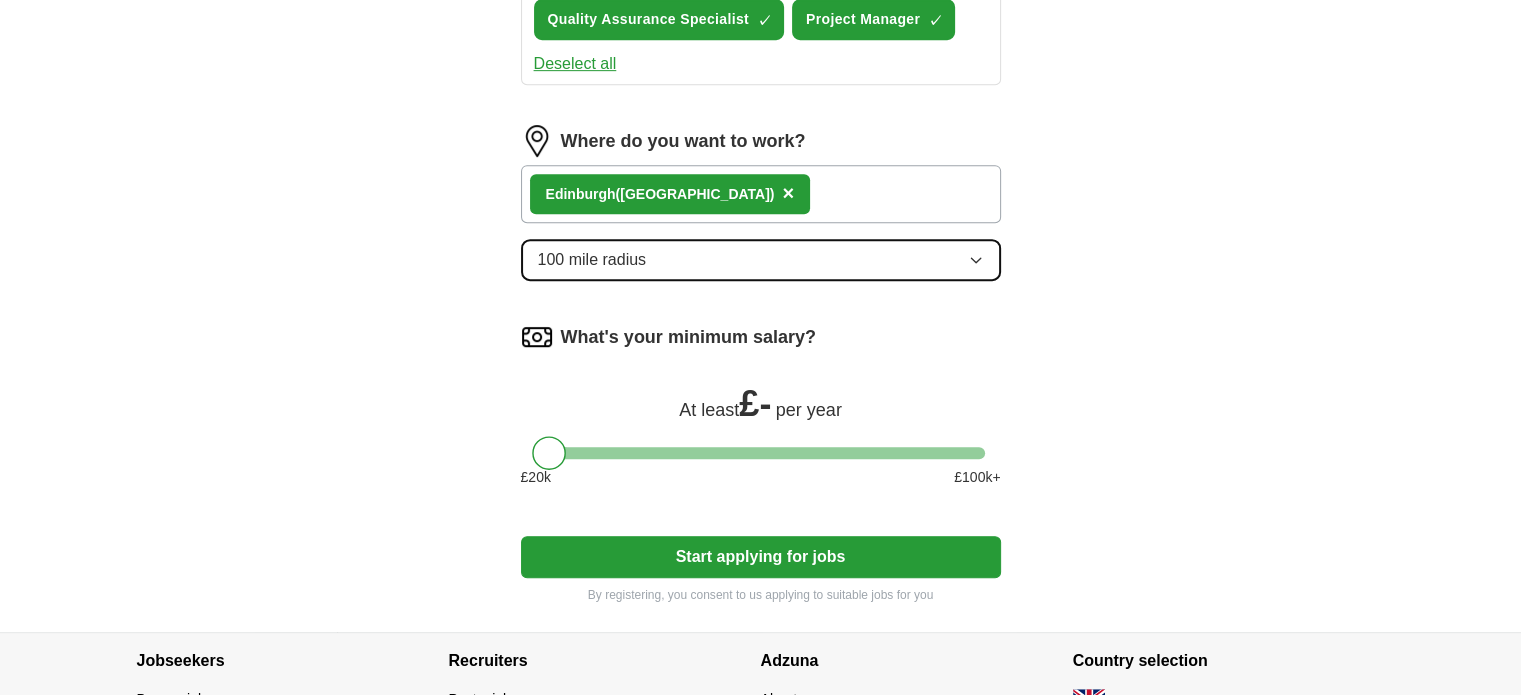 click on "100 mile radius" at bounding box center [761, 260] 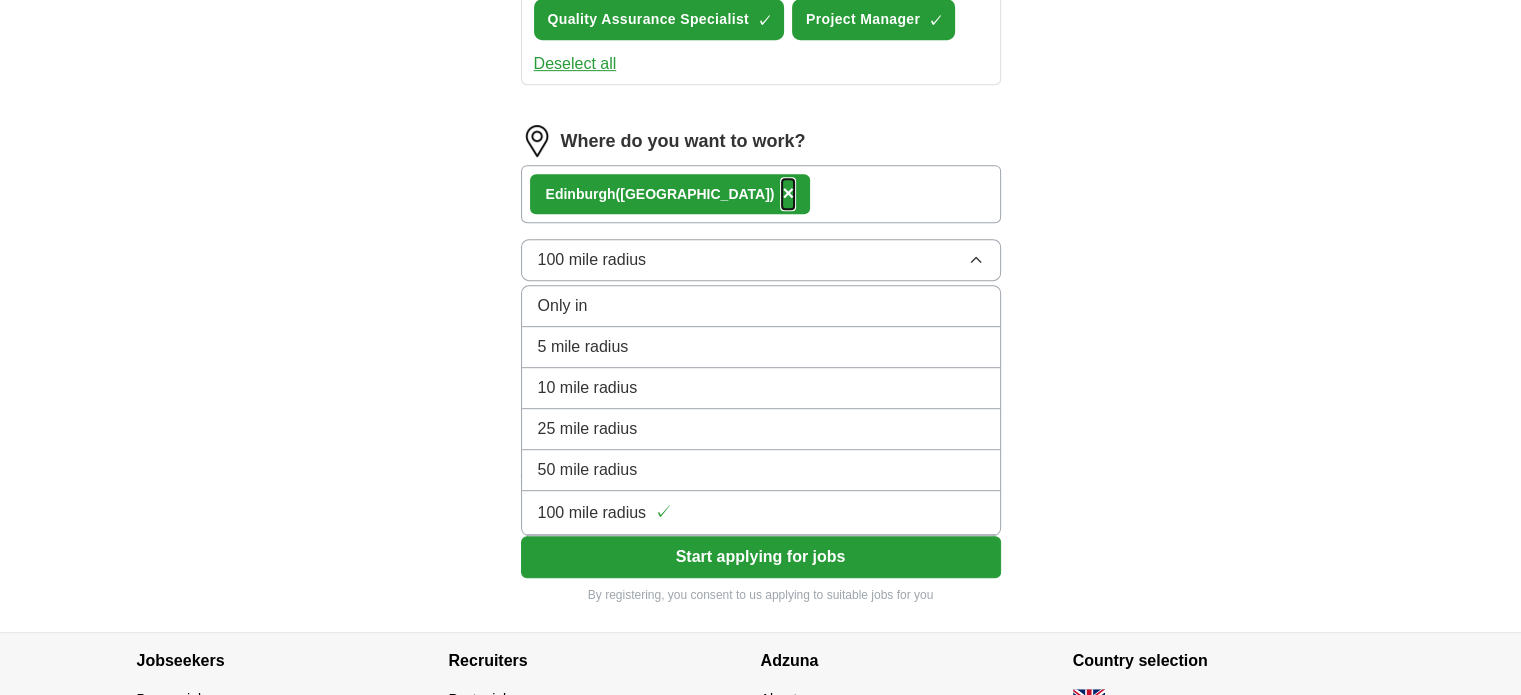 click on "×" at bounding box center [788, 193] 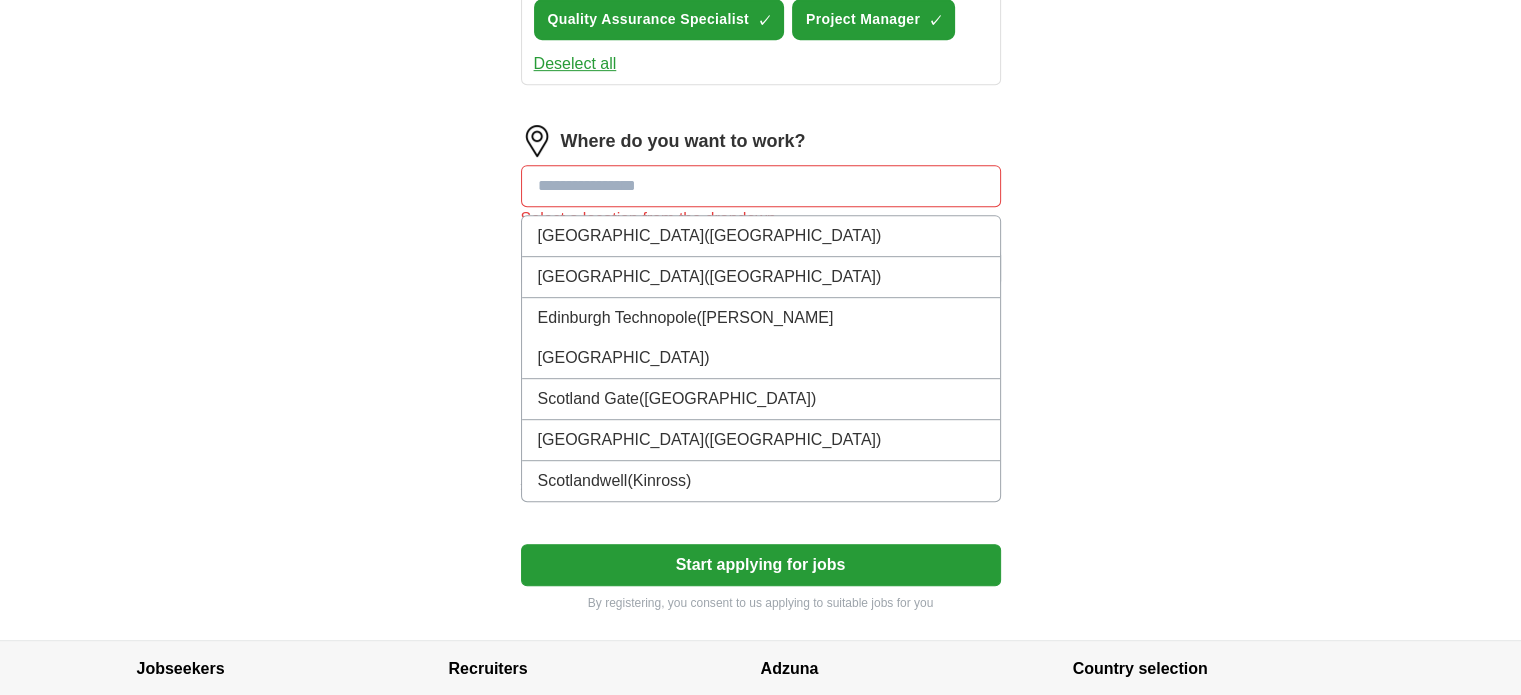 click at bounding box center (761, 186) 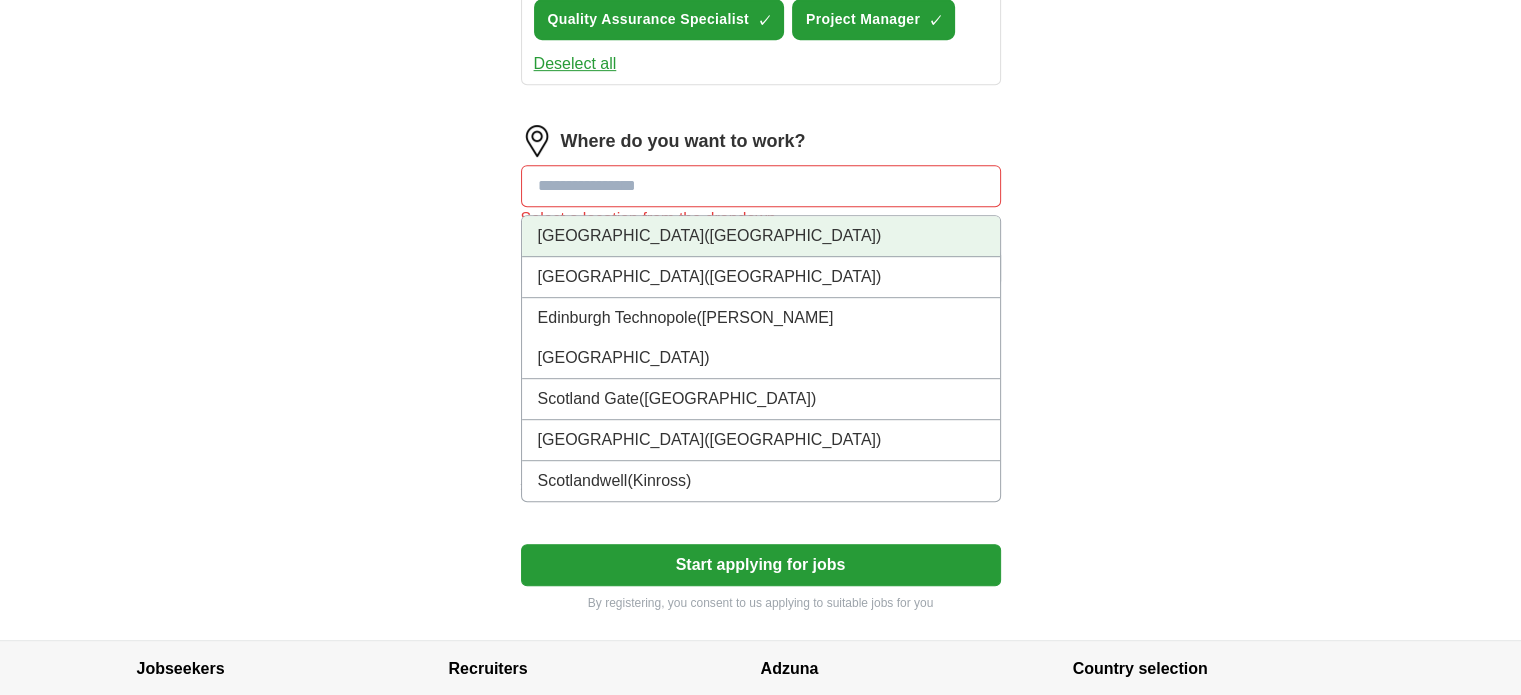 click on "[GEOGRAPHIC_DATA]  ([GEOGRAPHIC_DATA])" at bounding box center (761, 236) 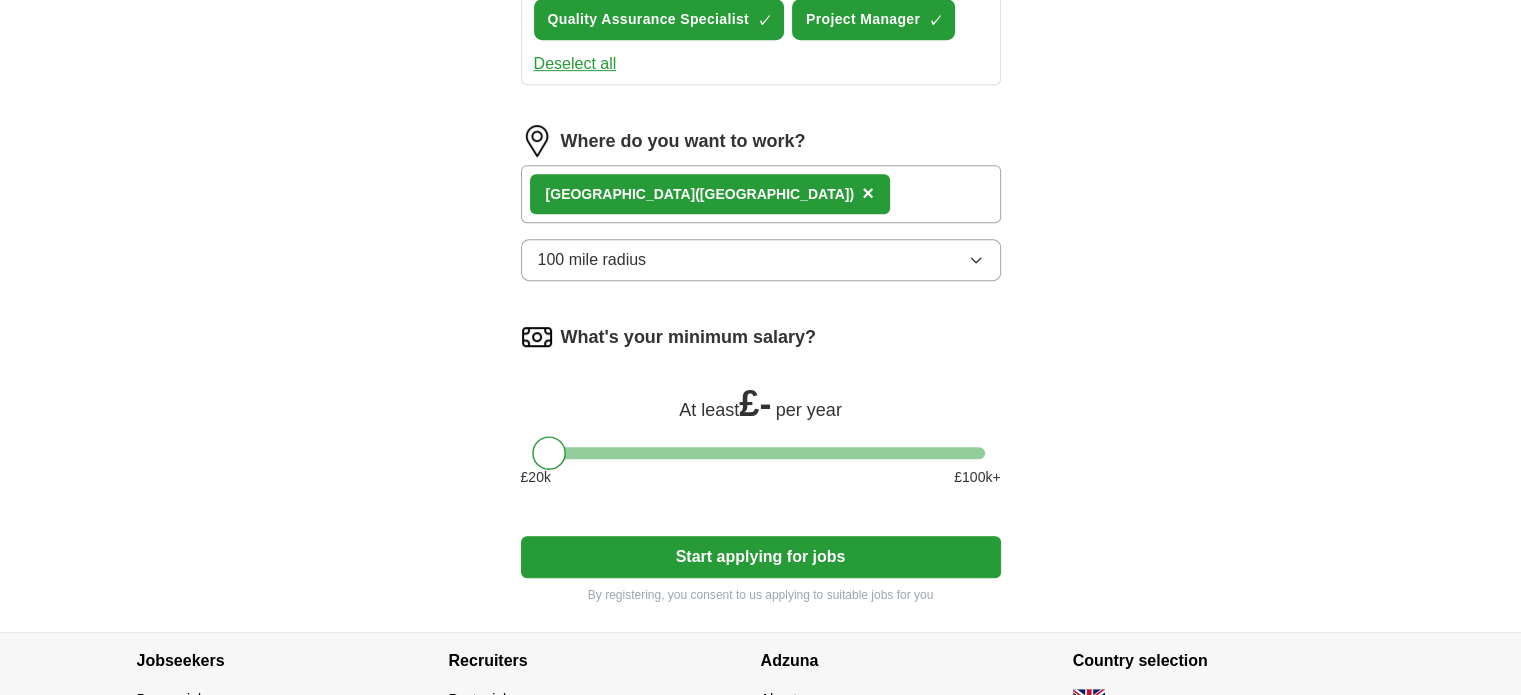 click on "[GEOGRAPHIC_DATA]  ([GEOGRAPHIC_DATA]) ×" at bounding box center [761, 194] 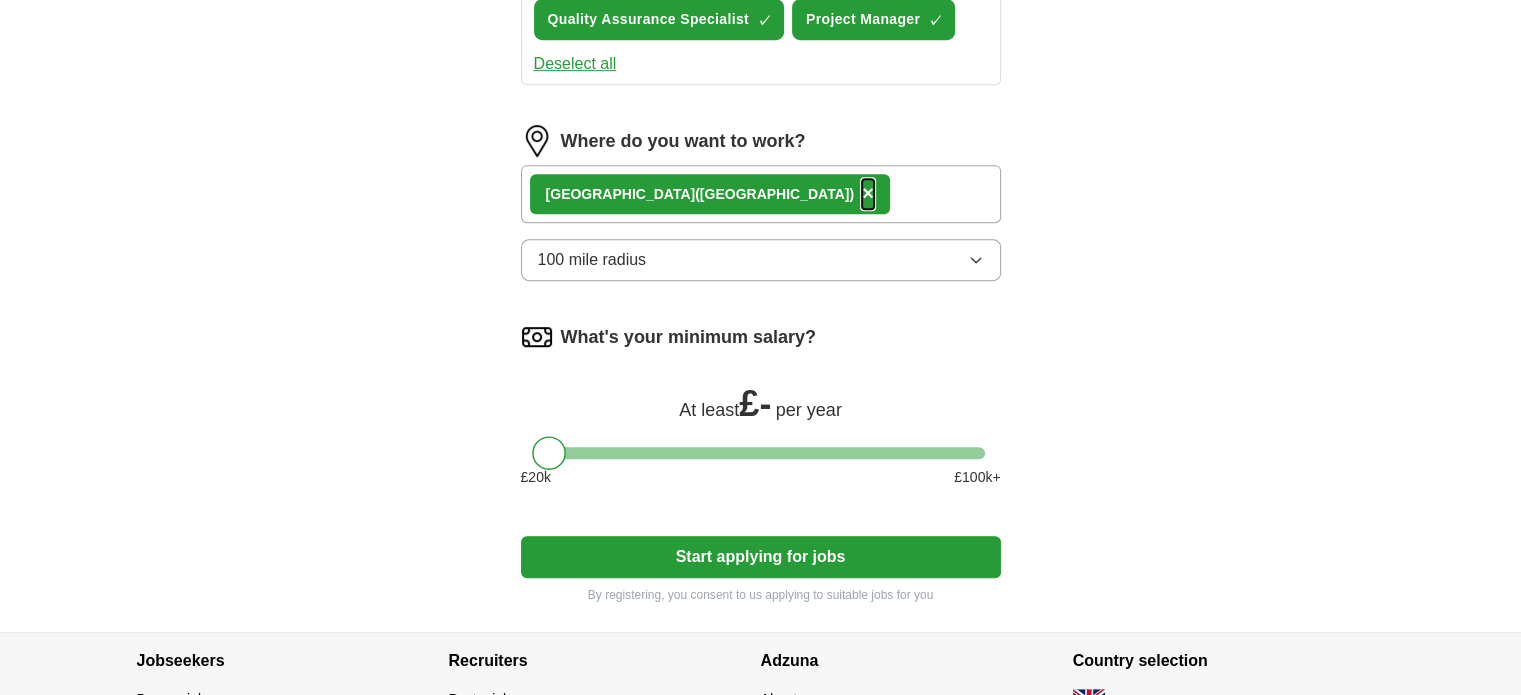 click on "×" at bounding box center [868, 193] 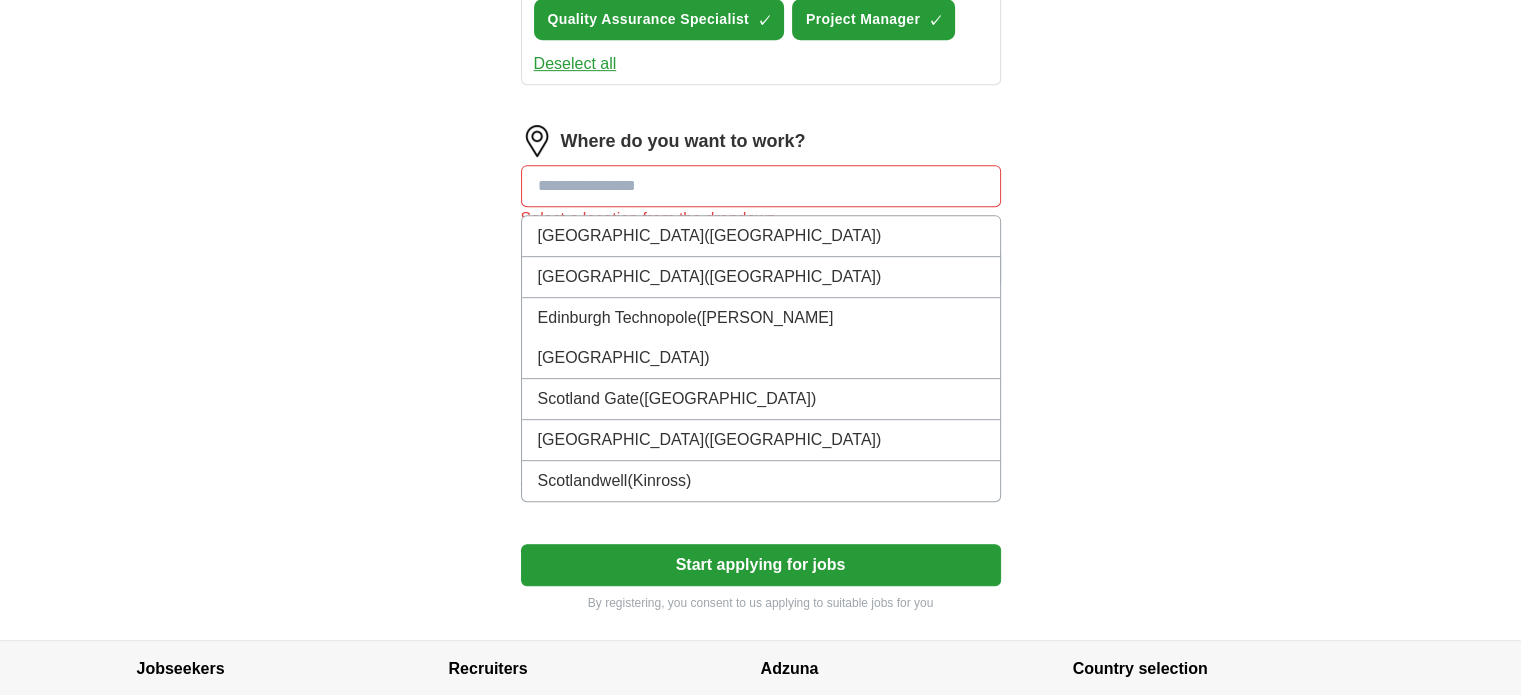click at bounding box center [761, 186] 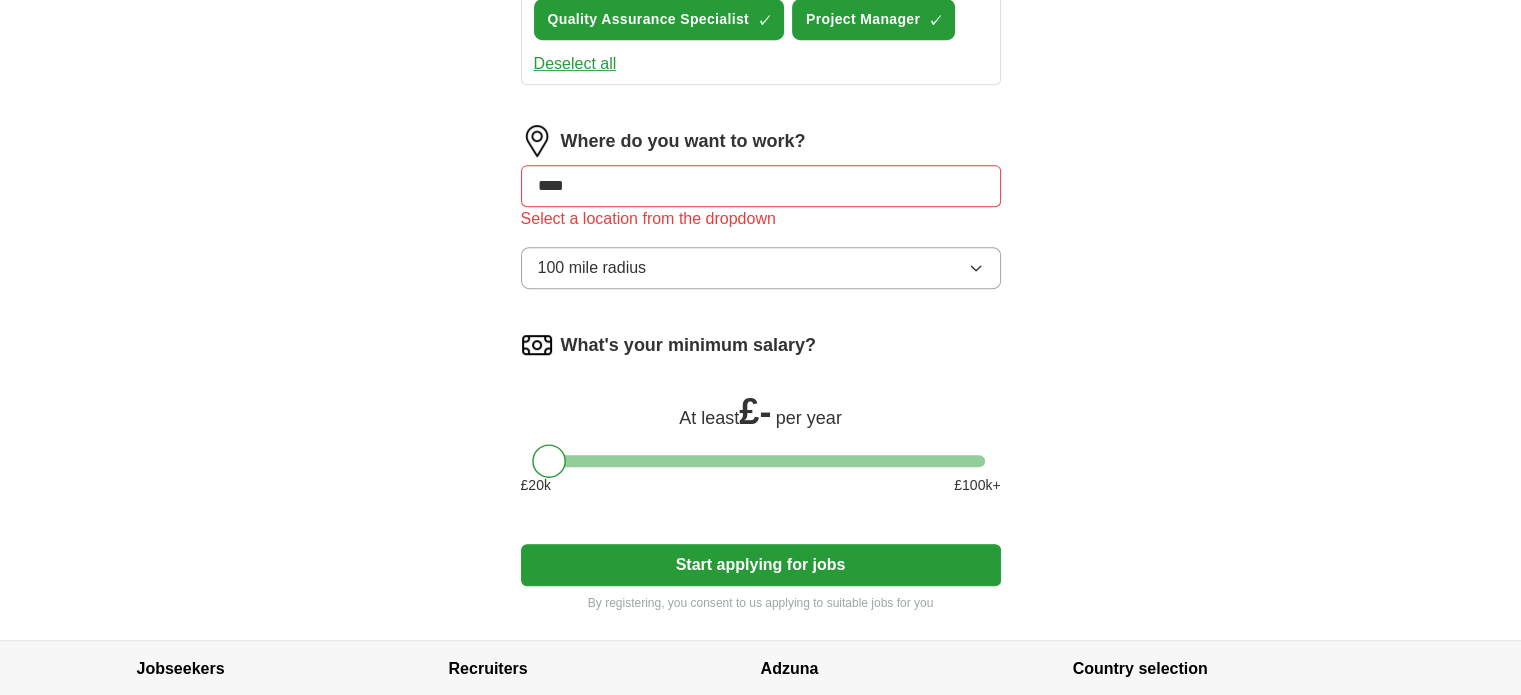type on "*****" 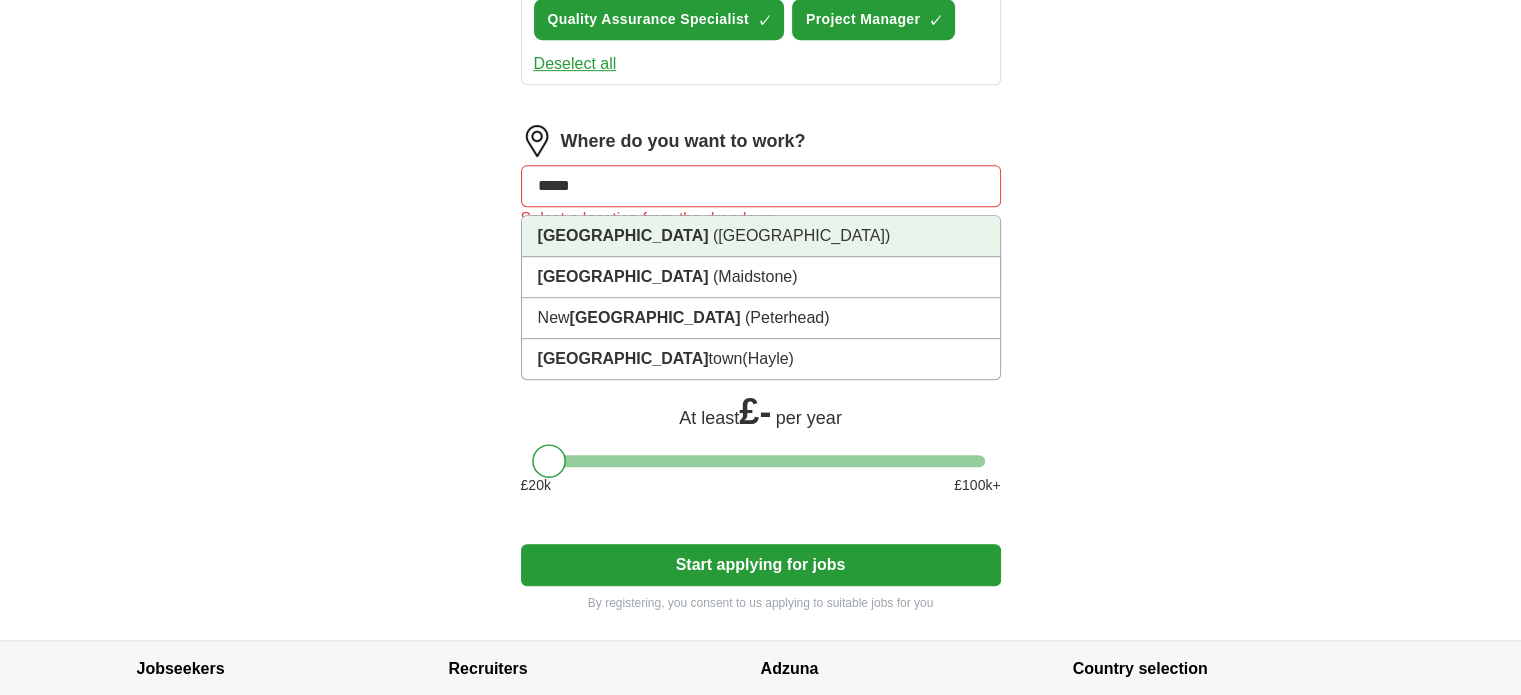 click on "[GEOGRAPHIC_DATA]   ([GEOGRAPHIC_DATA])" at bounding box center (761, 236) 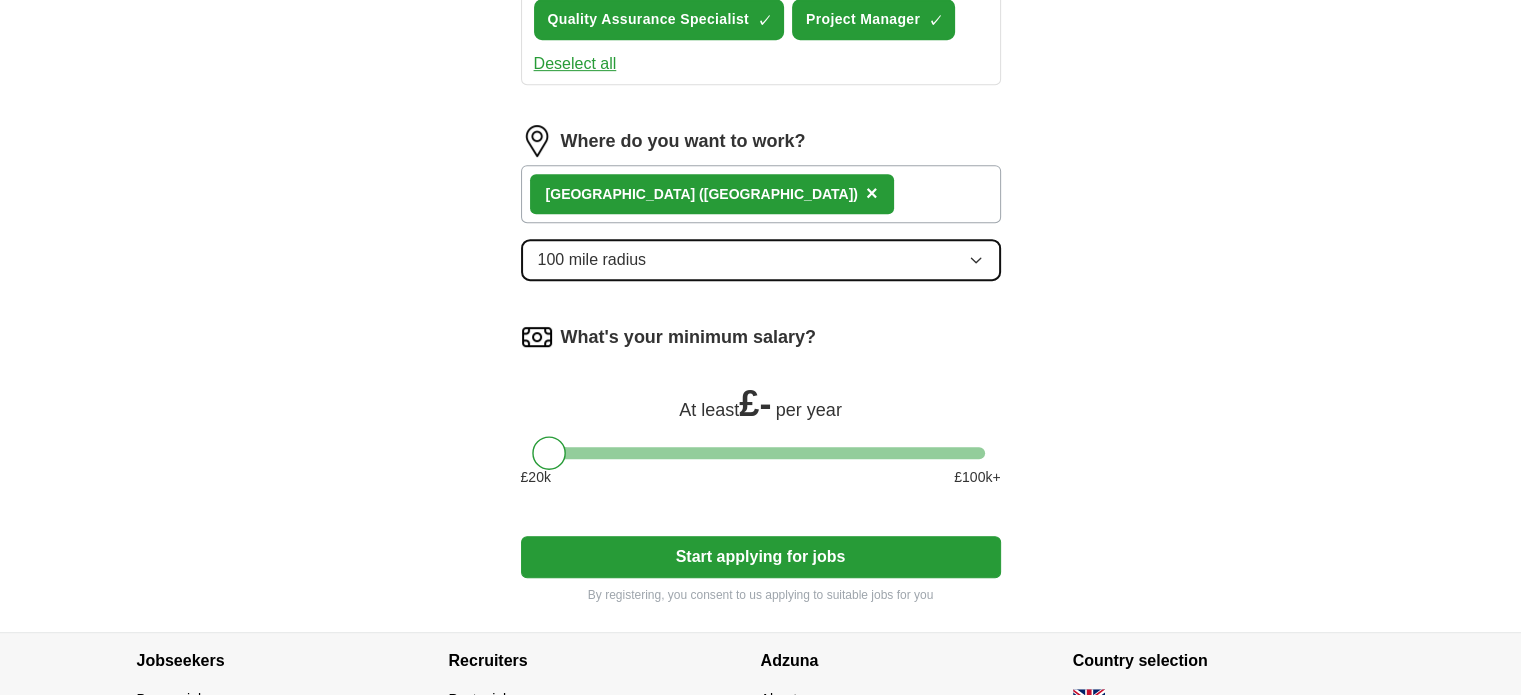 click on "100 mile radius" at bounding box center [761, 260] 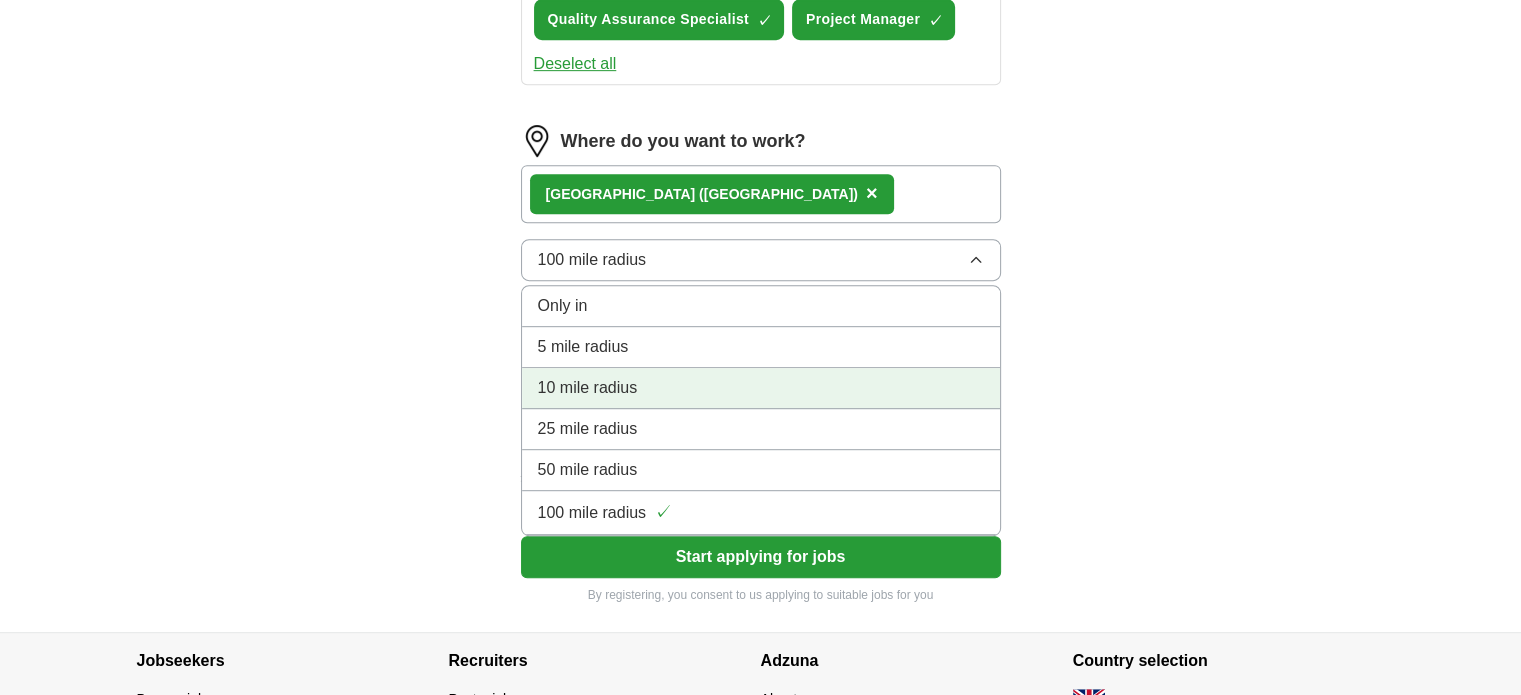 click on "10 mile radius" at bounding box center [761, 388] 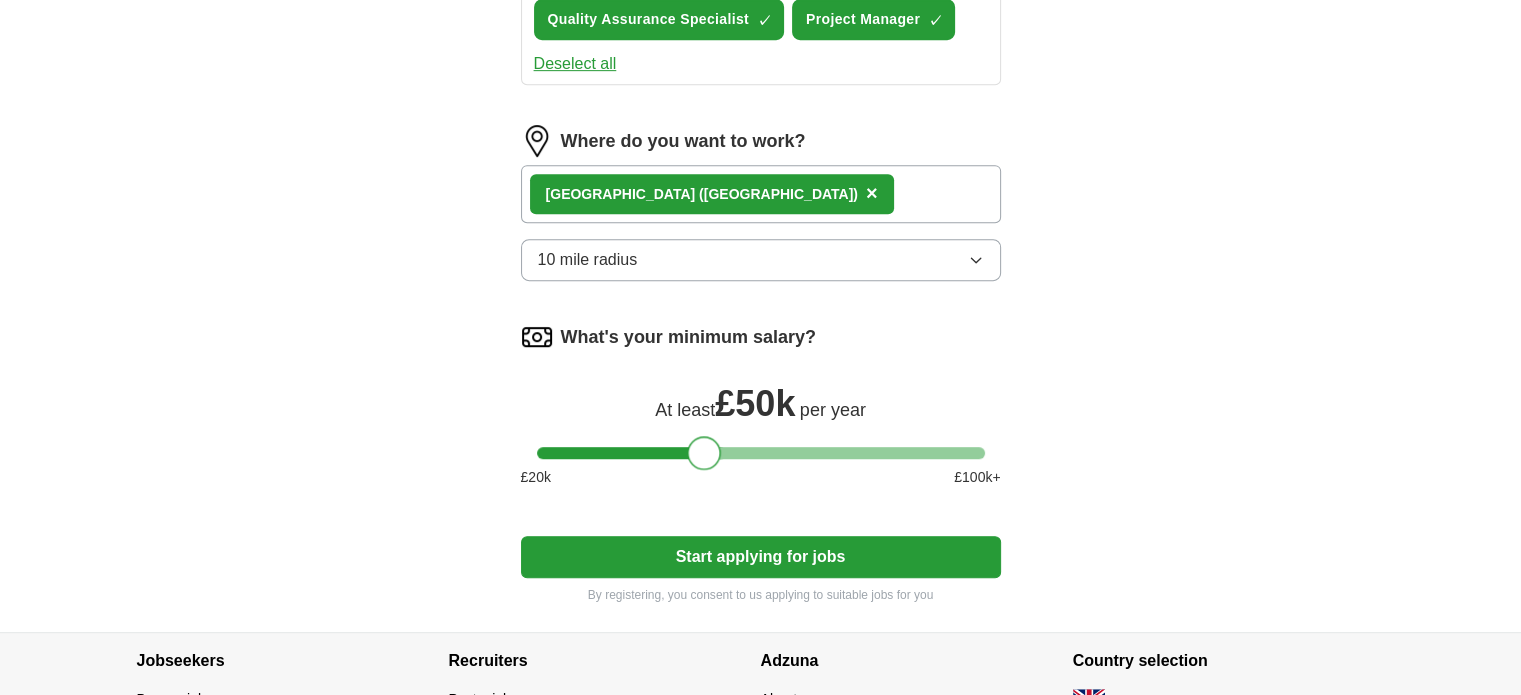 drag, startPoint x: 553, startPoint y: 443, endPoint x: 708, endPoint y: 470, distance: 157.33405 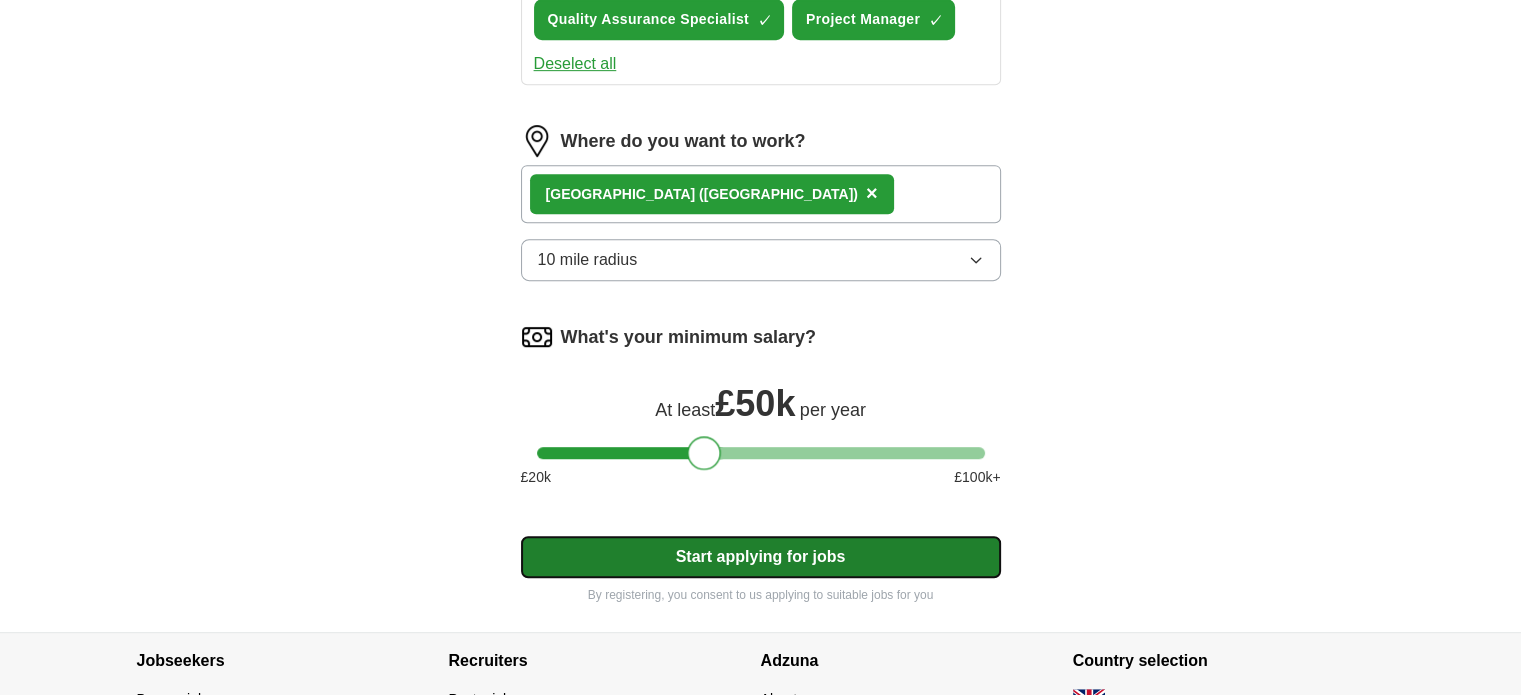 click on "Start applying for jobs" at bounding box center (761, 557) 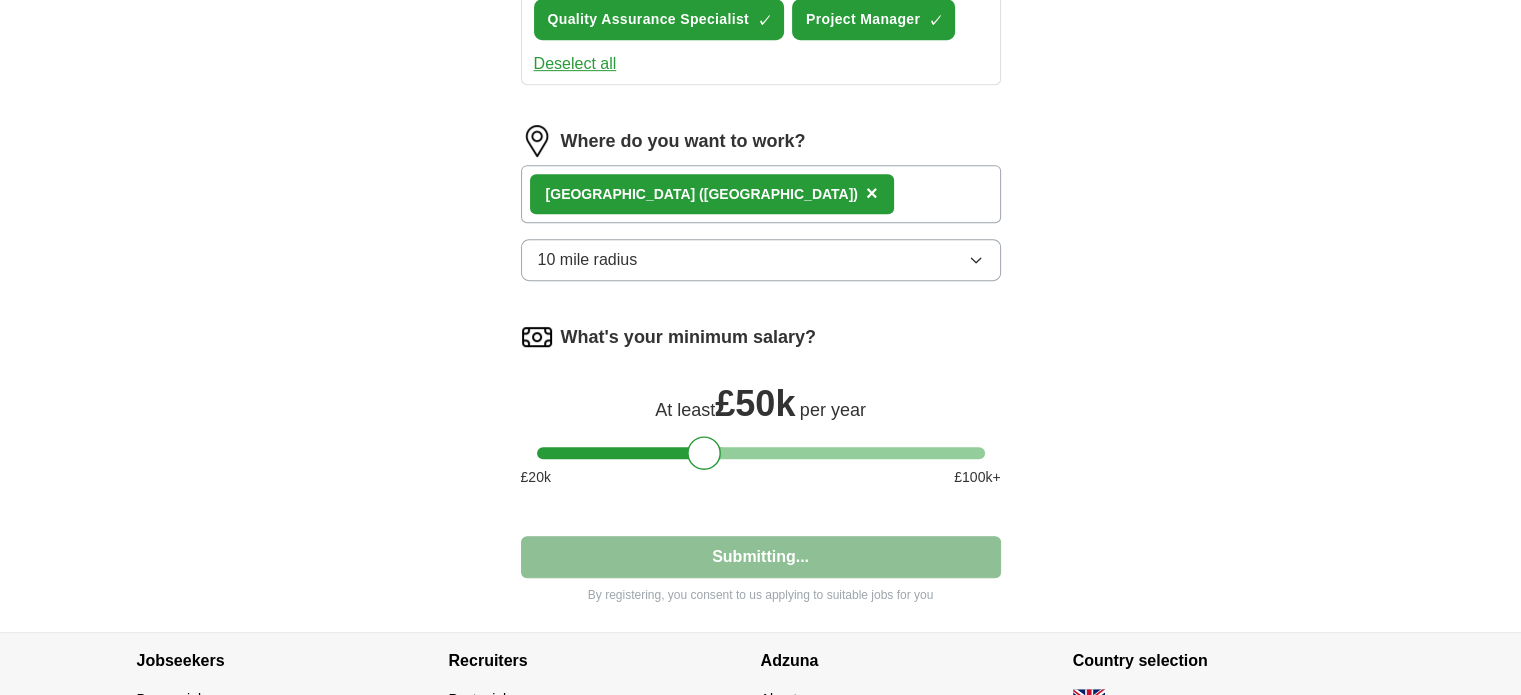 select on "**" 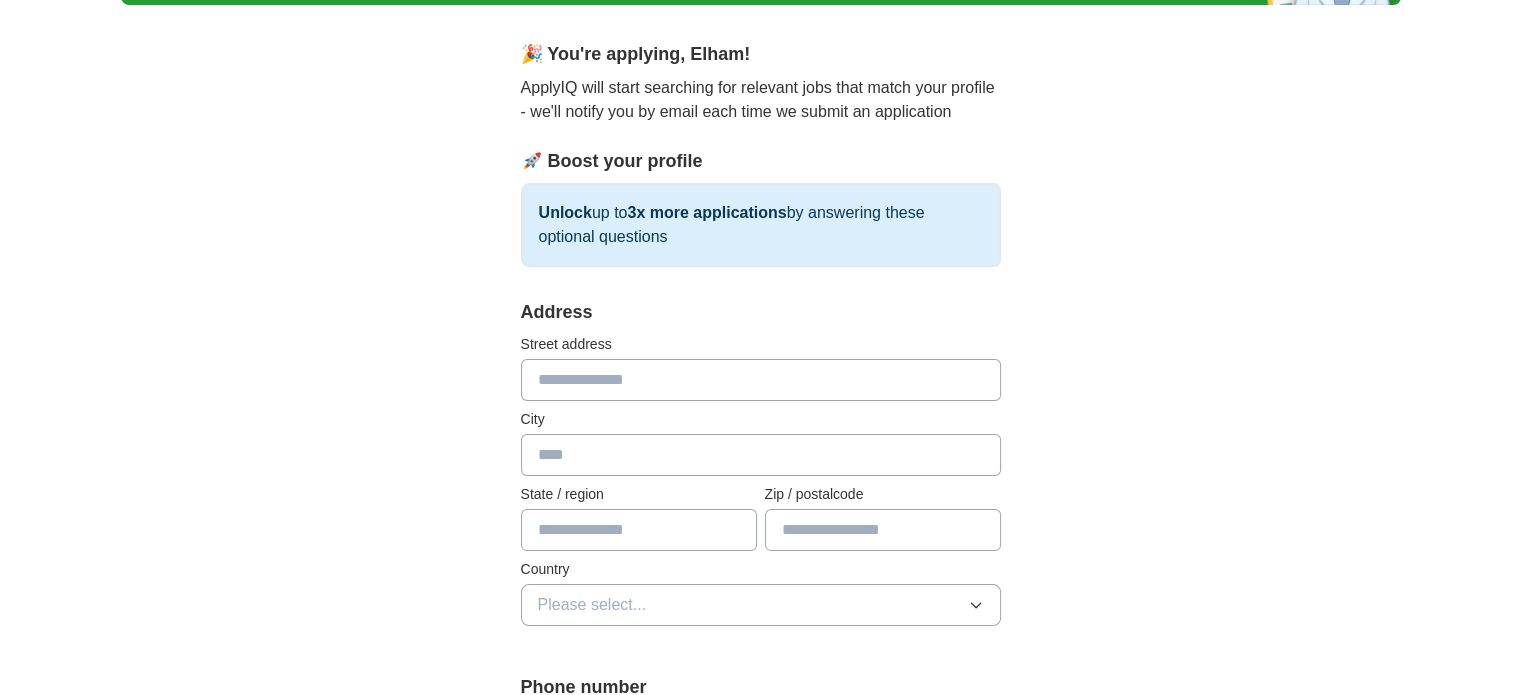 scroll, scrollTop: 100, scrollLeft: 0, axis: vertical 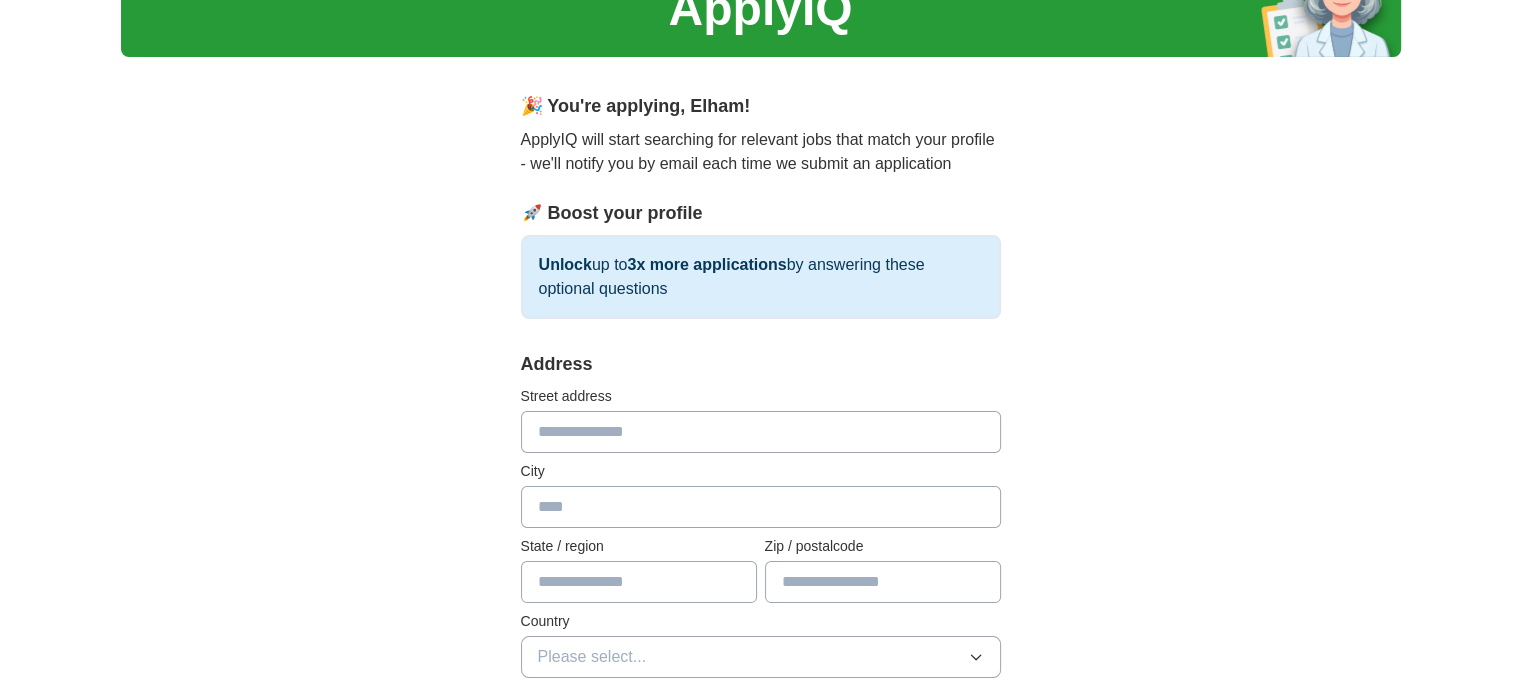 click at bounding box center [761, 432] 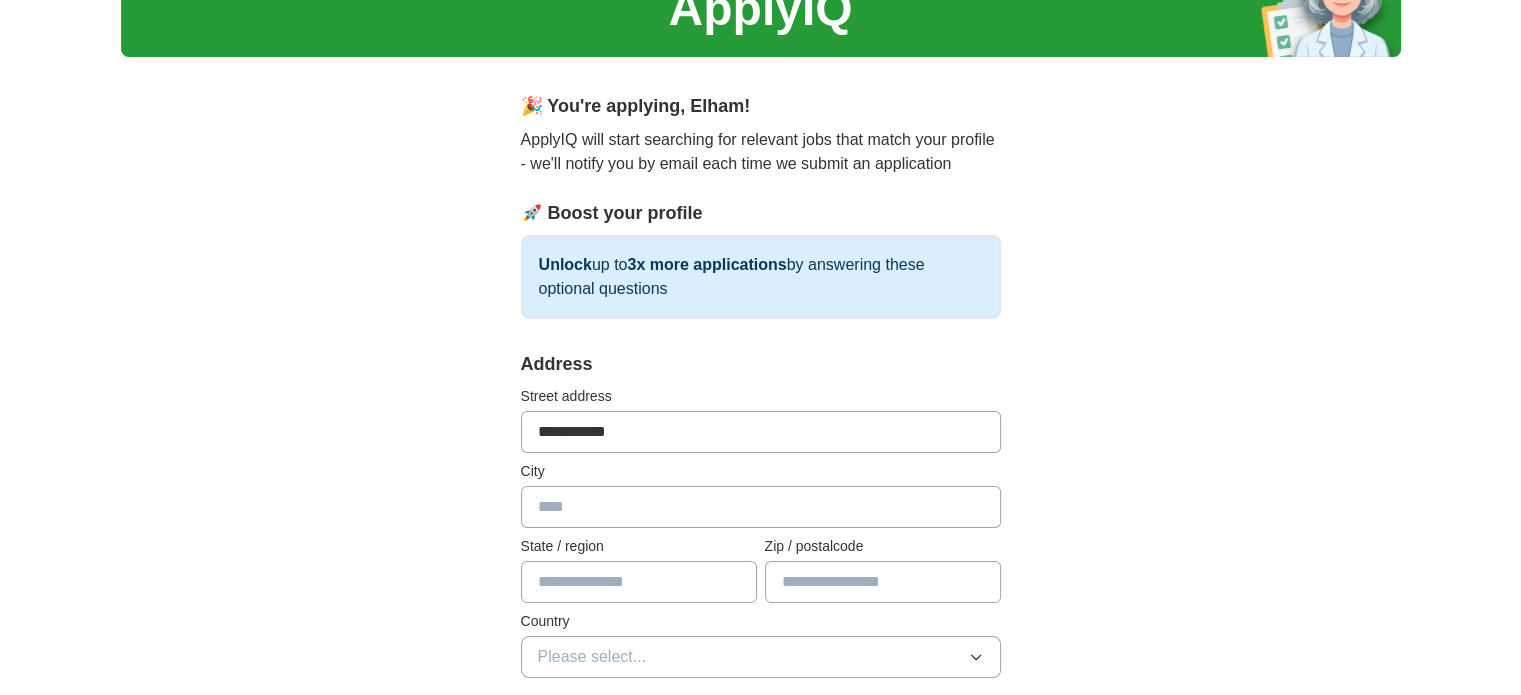 type on "**********" 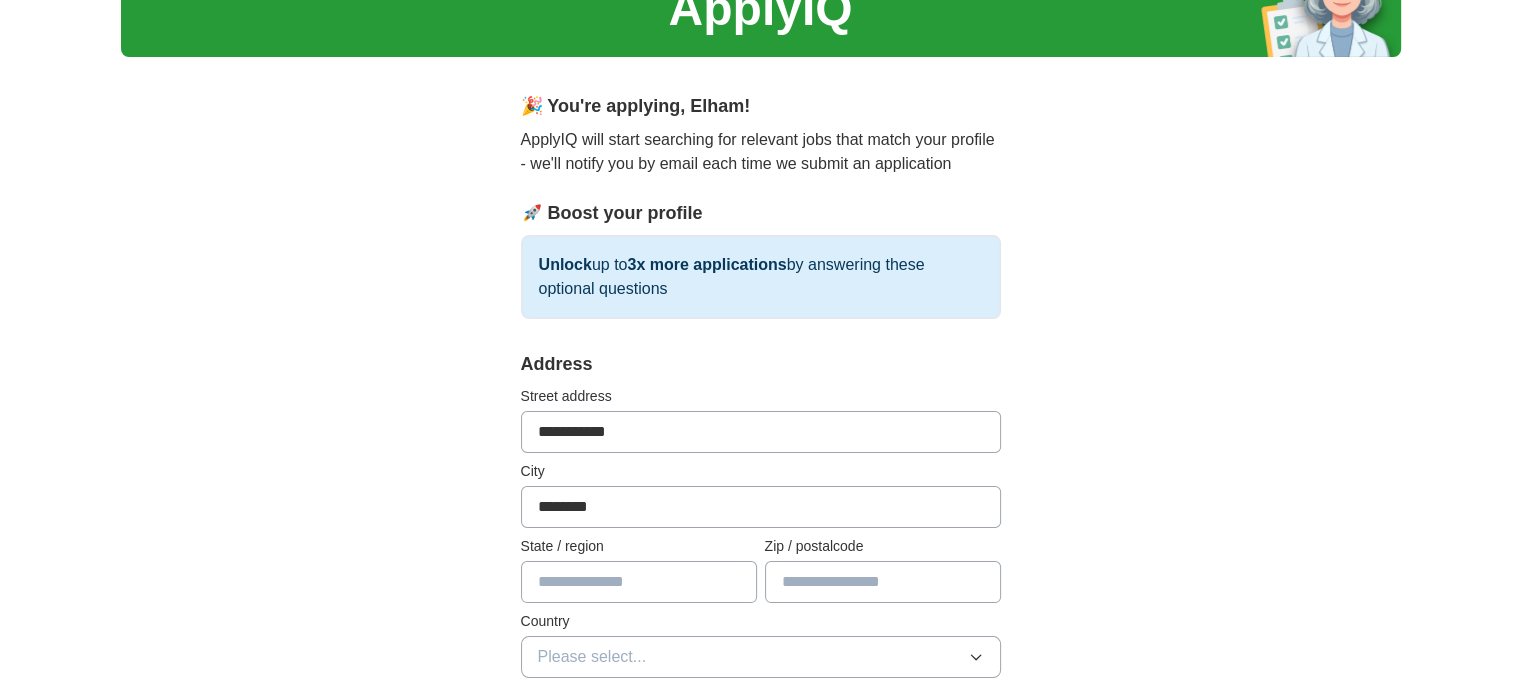 type on "********" 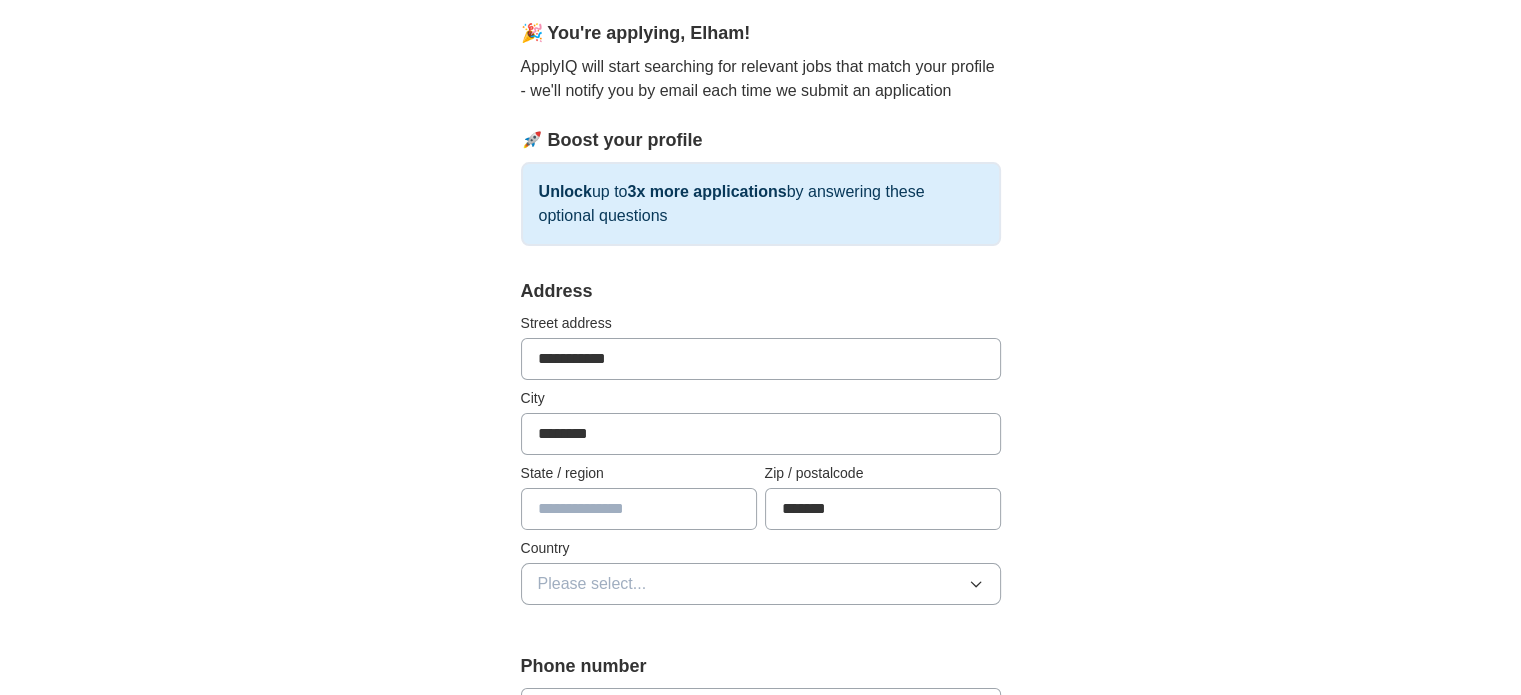 scroll, scrollTop: 400, scrollLeft: 0, axis: vertical 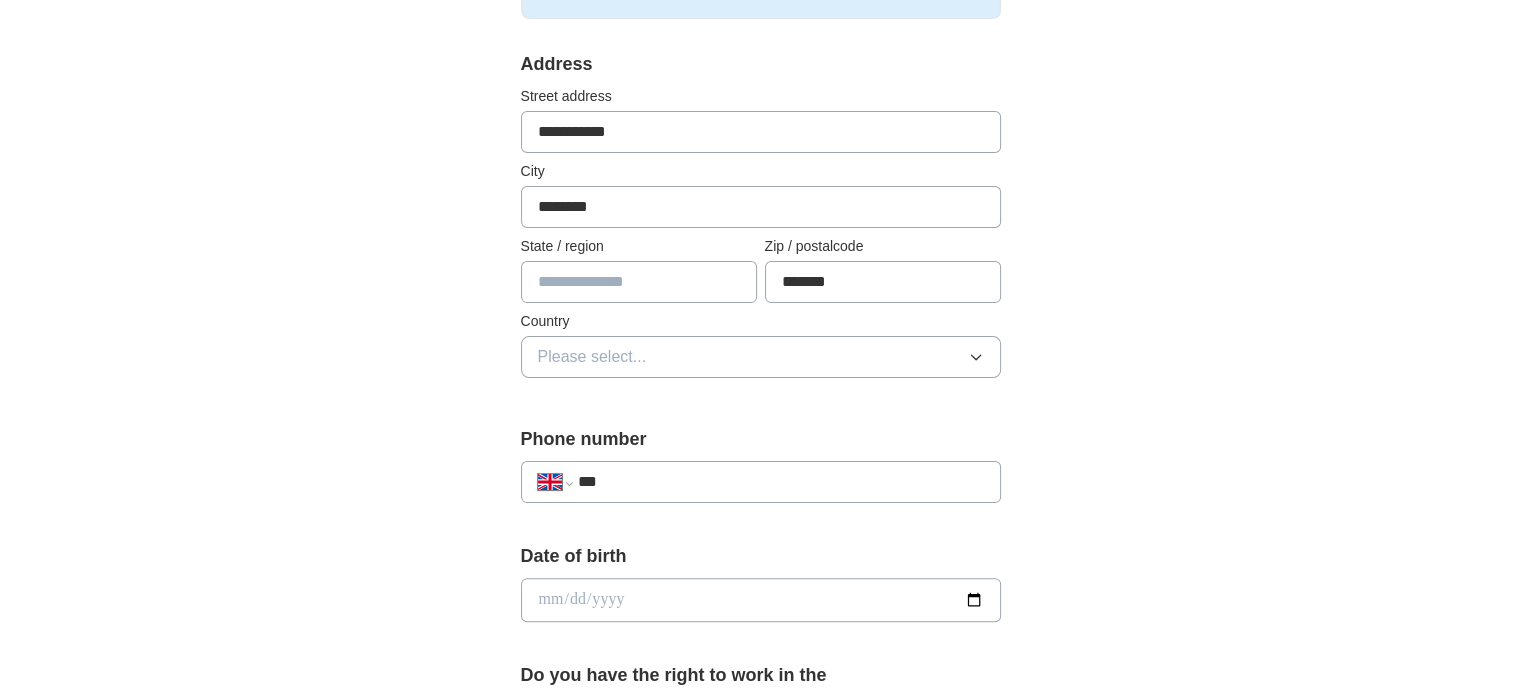 type on "*******" 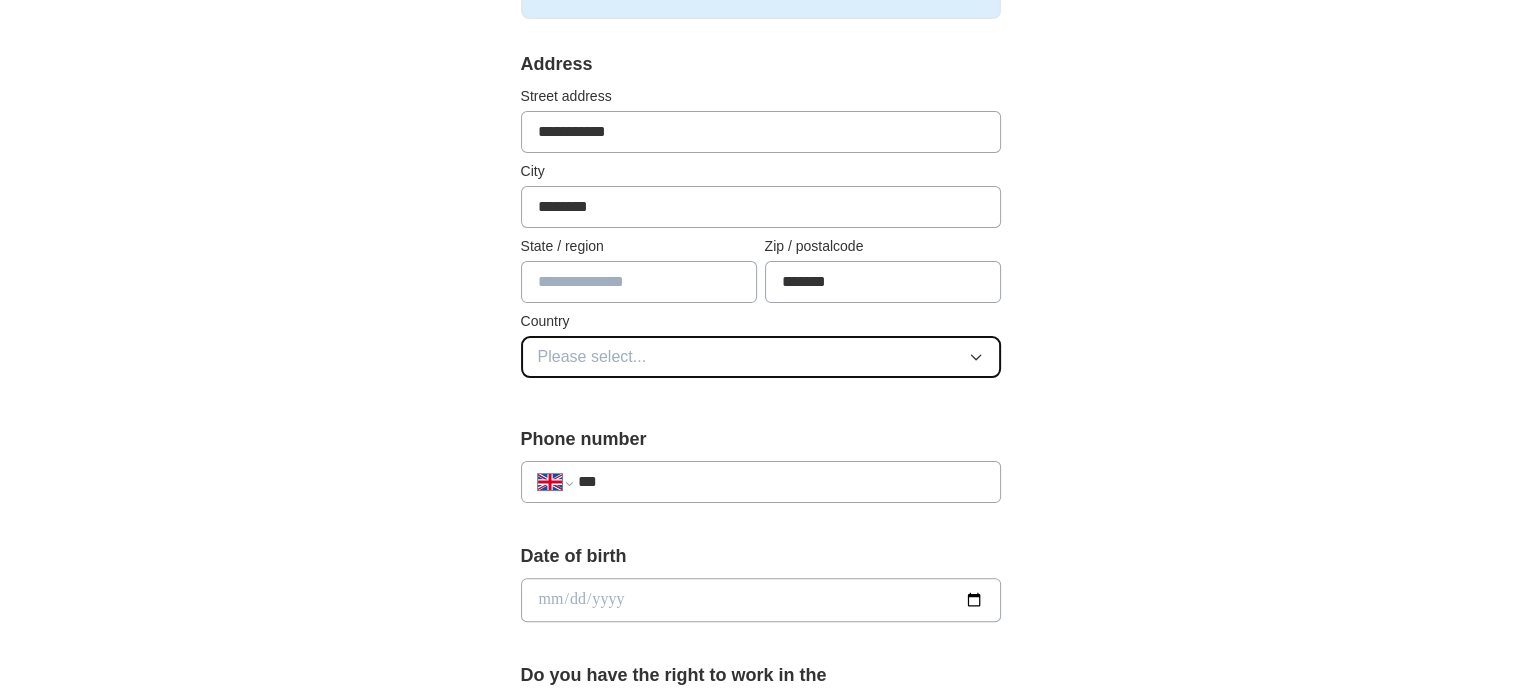 click on "Please select..." at bounding box center [761, 357] 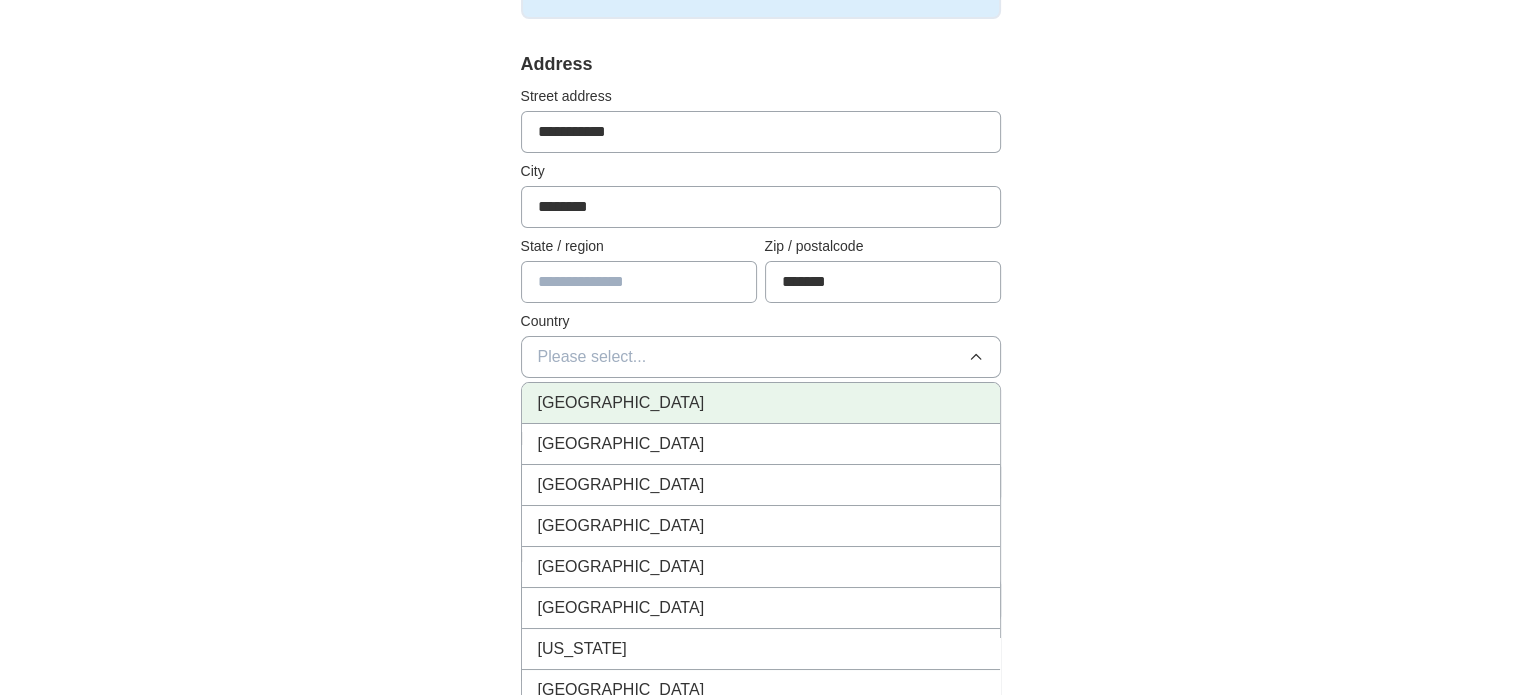 click on "[GEOGRAPHIC_DATA]" at bounding box center [761, 403] 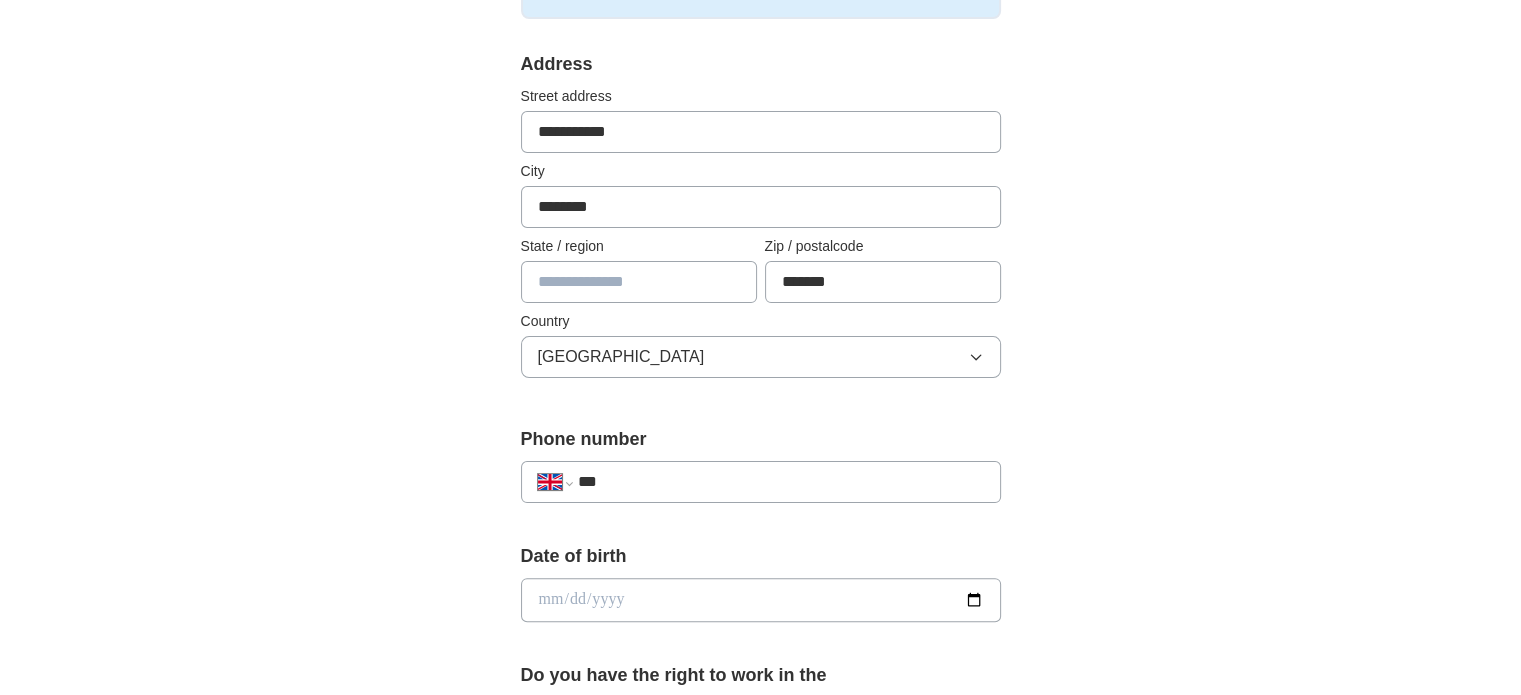 click at bounding box center (639, 282) 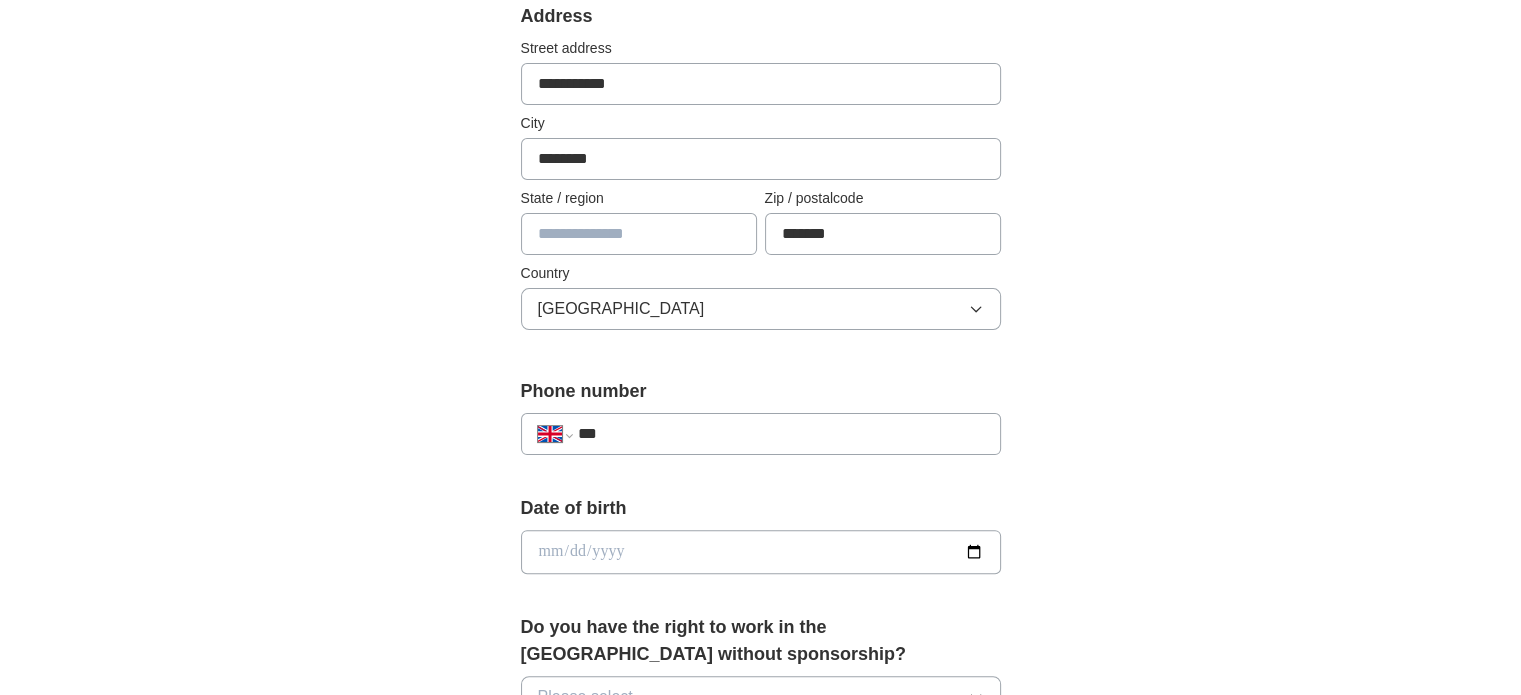 scroll, scrollTop: 500, scrollLeft: 0, axis: vertical 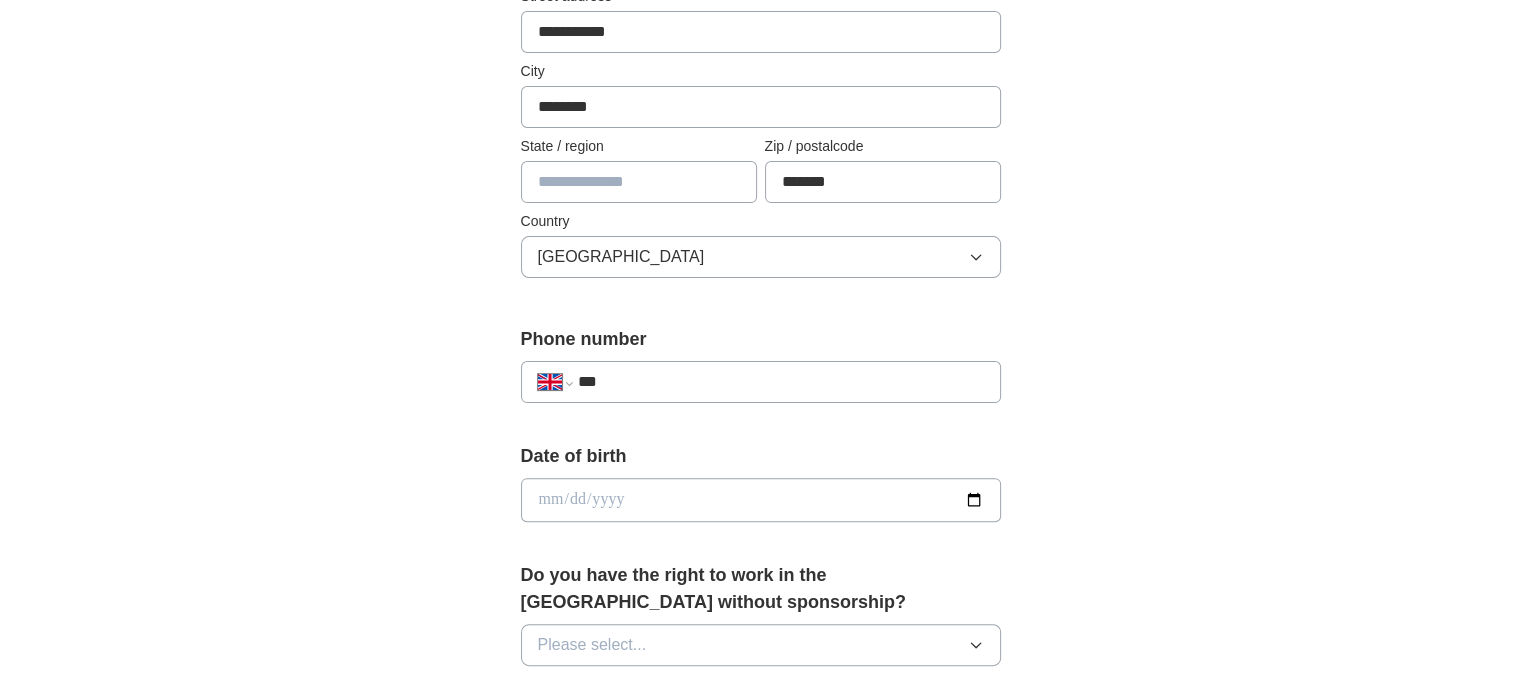 click on "***" at bounding box center (780, 382) 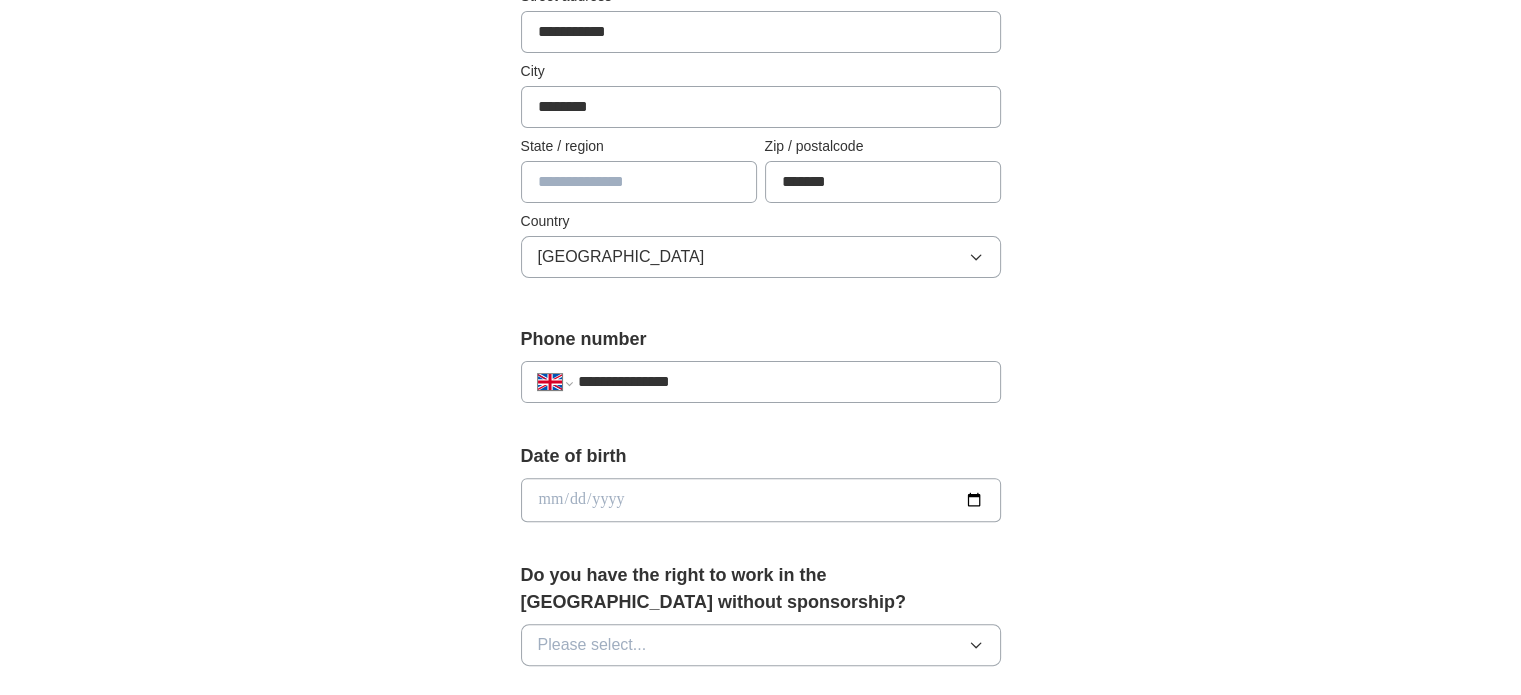 type on "**********" 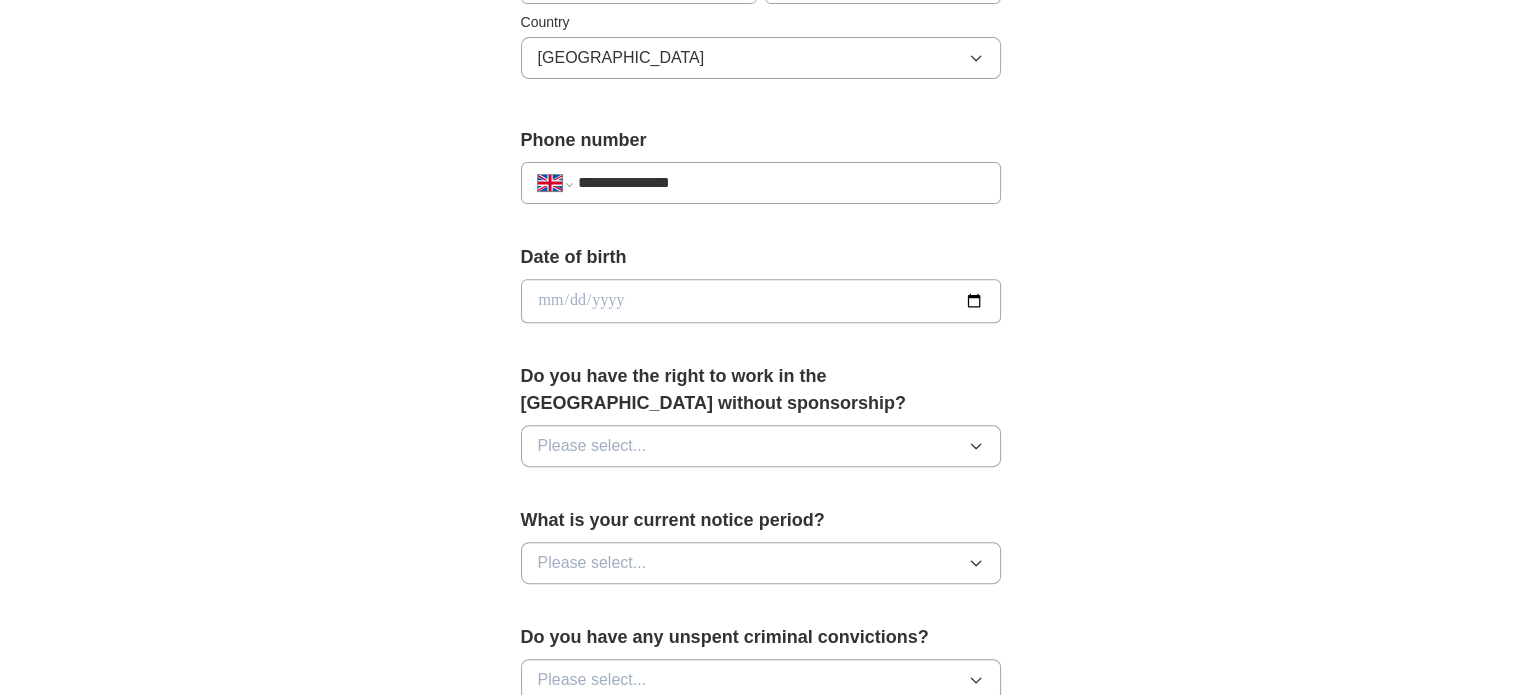 scroll, scrollTop: 700, scrollLeft: 0, axis: vertical 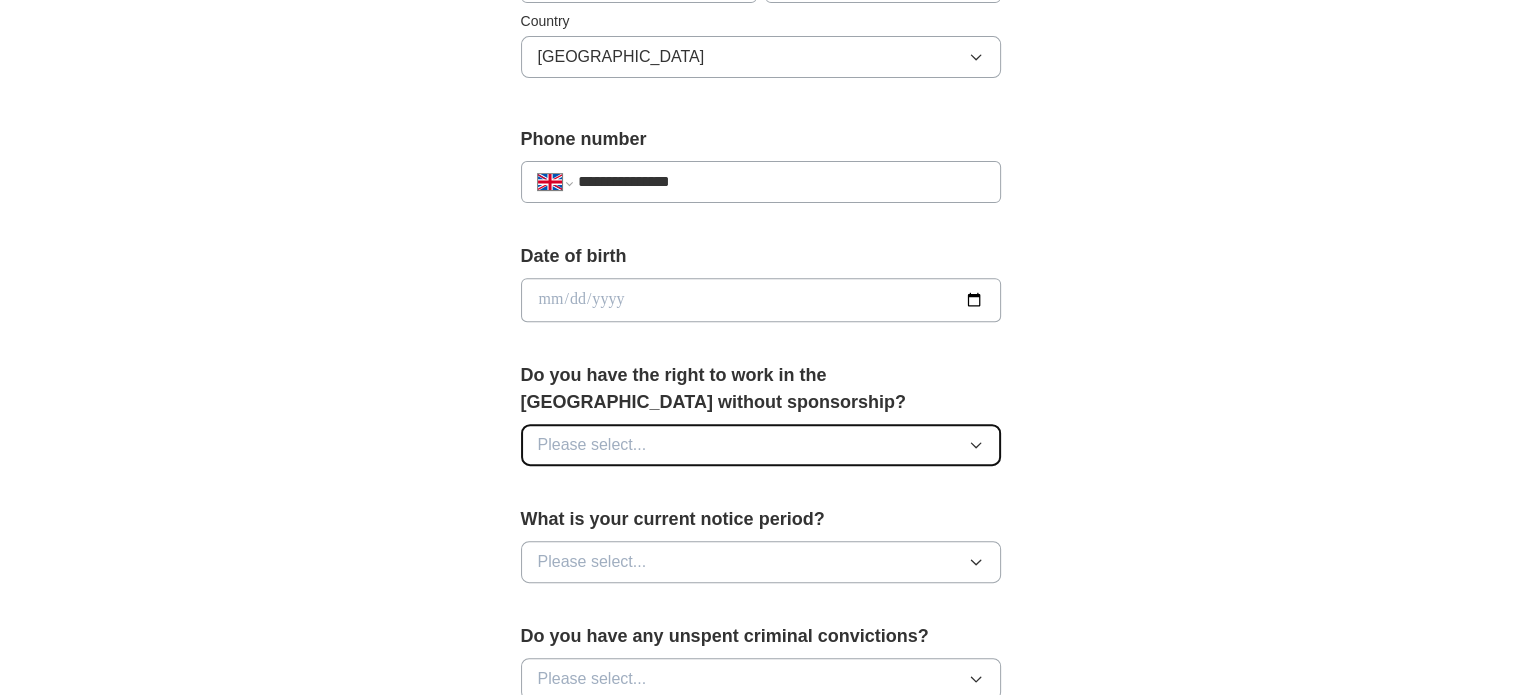 click on "Please select..." at bounding box center (761, 445) 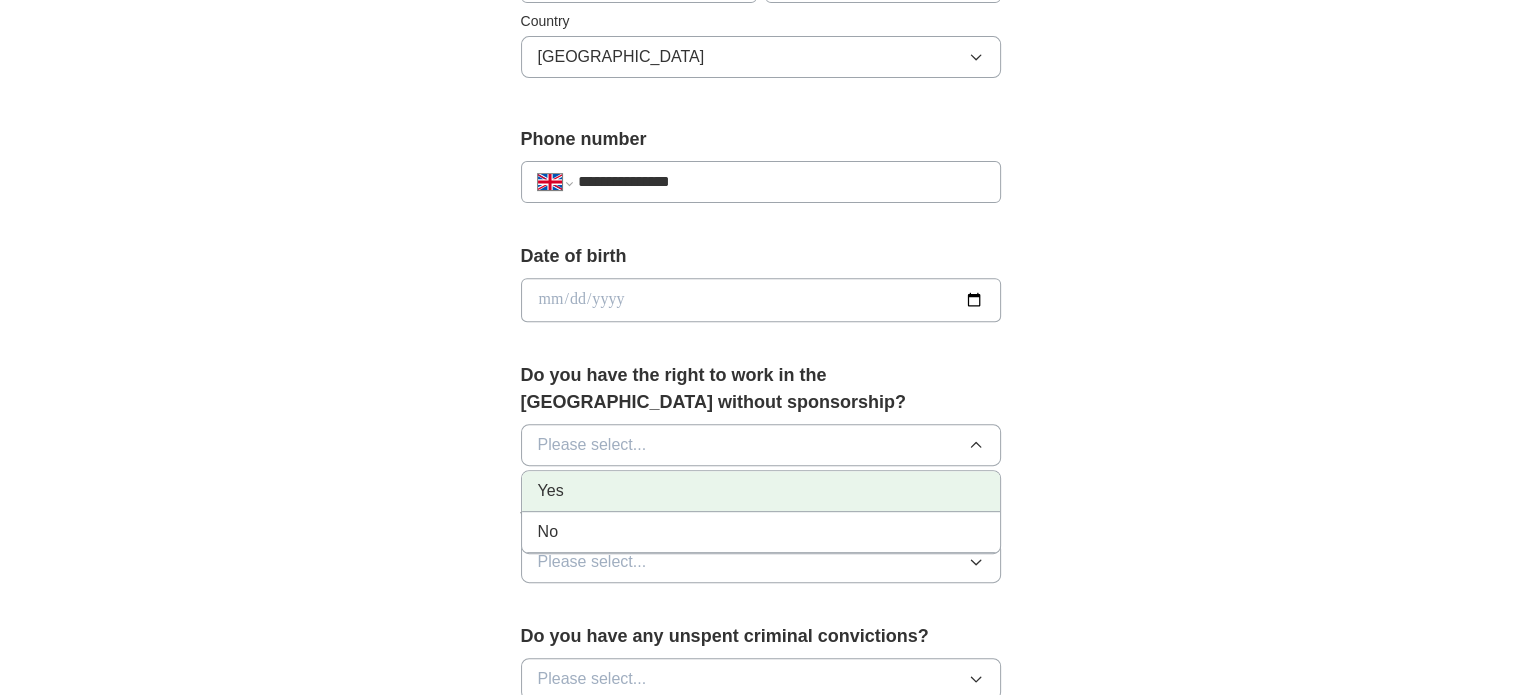 click on "Yes" at bounding box center (761, 491) 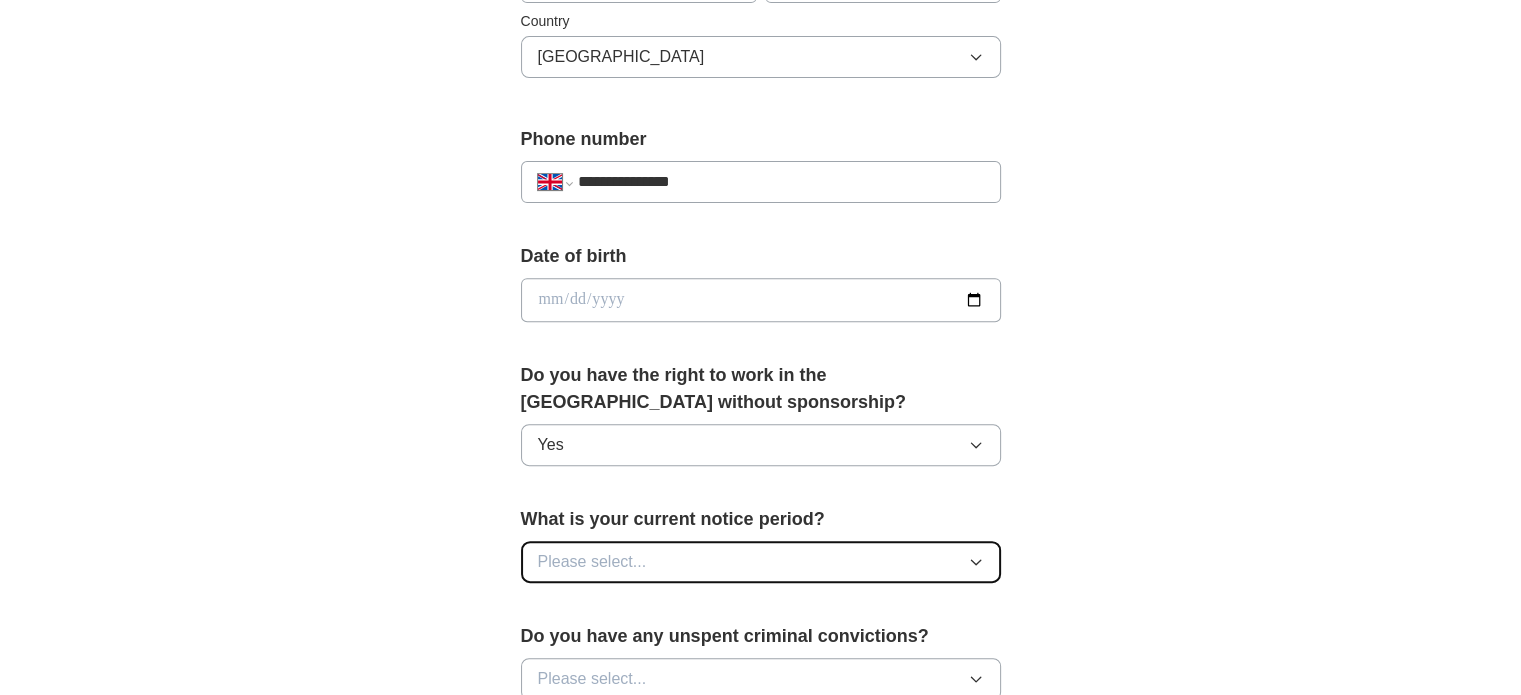 click on "Please select..." at bounding box center (761, 562) 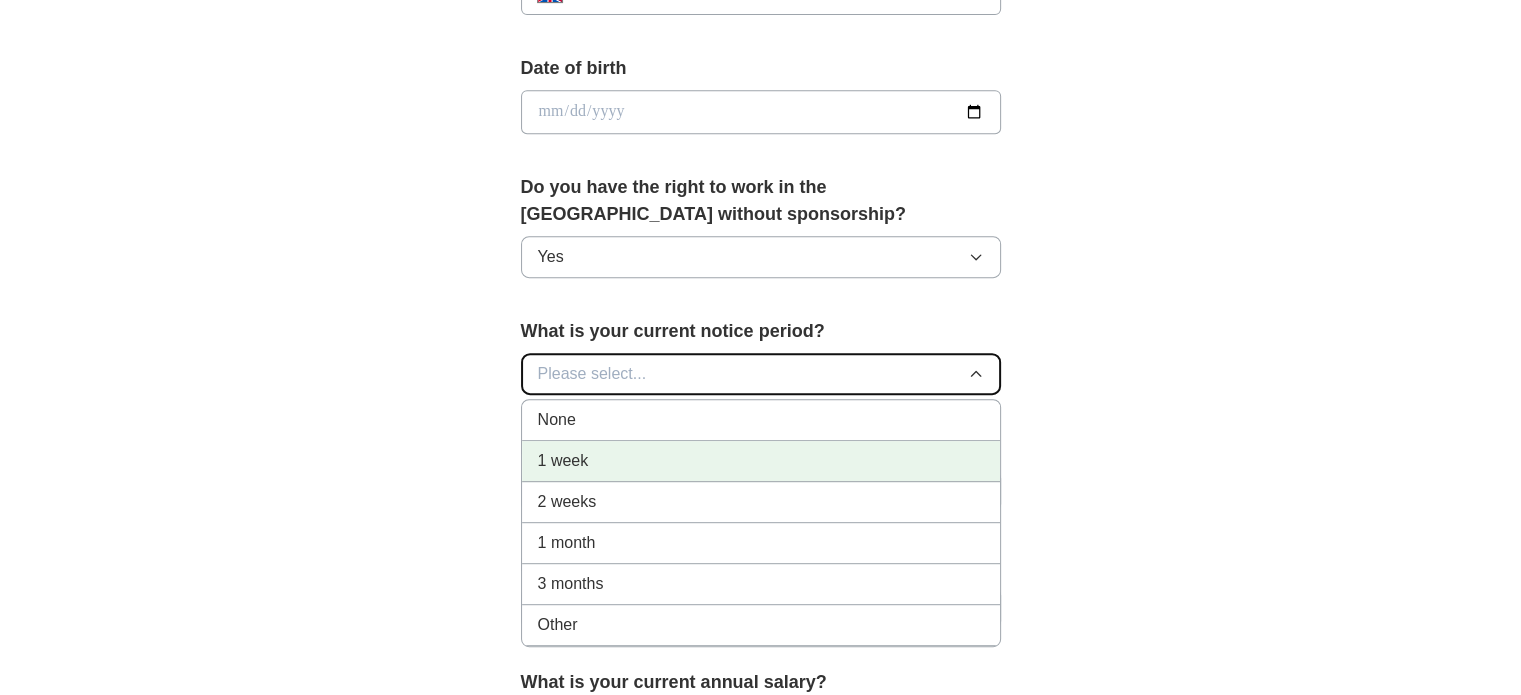 scroll, scrollTop: 900, scrollLeft: 0, axis: vertical 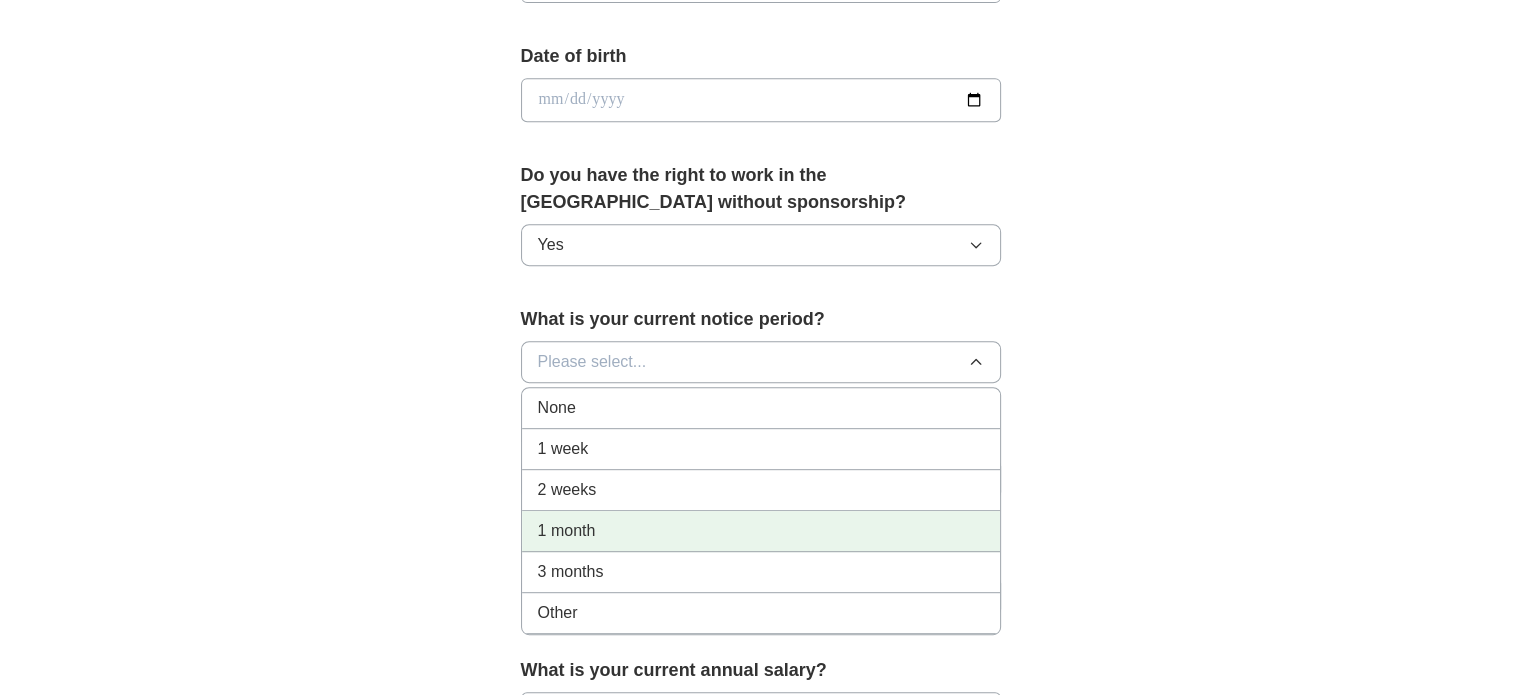 click on "1 month" at bounding box center [761, 531] 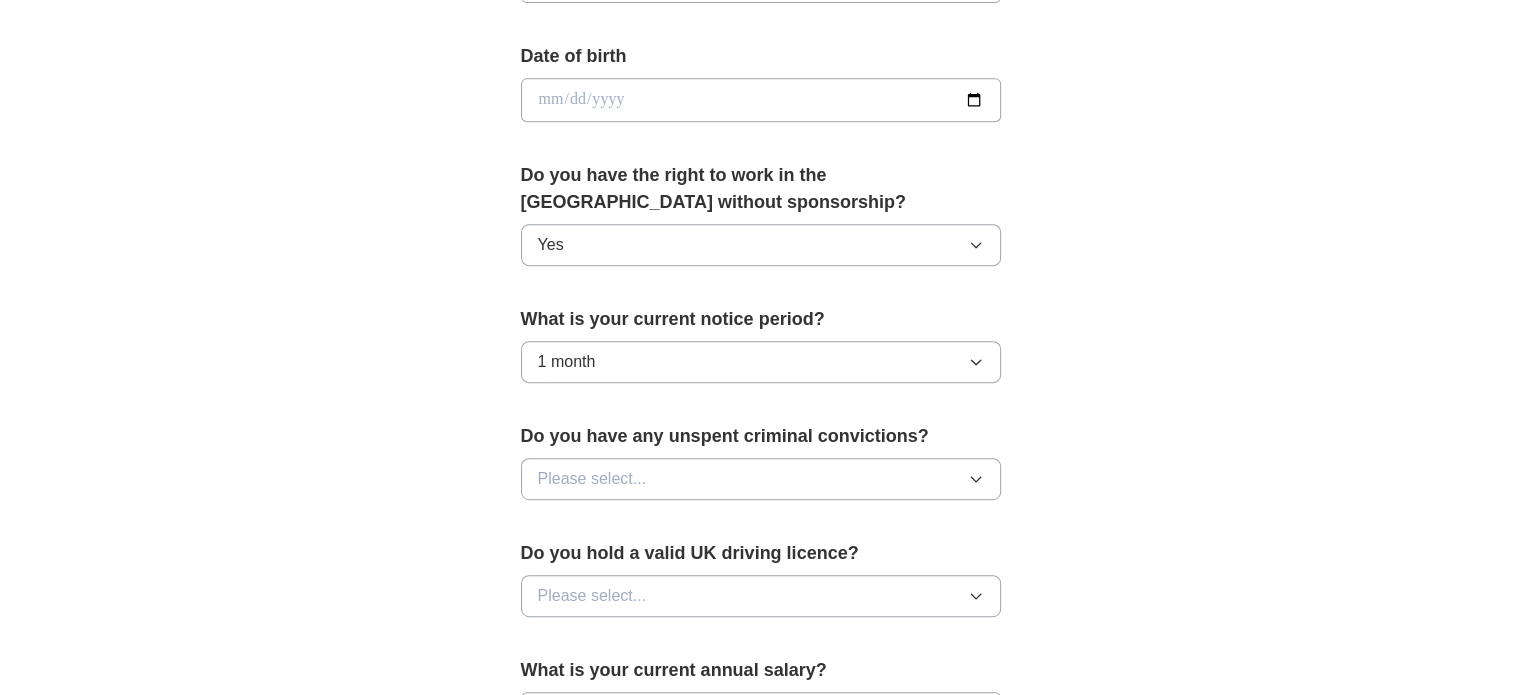 scroll, scrollTop: 1000, scrollLeft: 0, axis: vertical 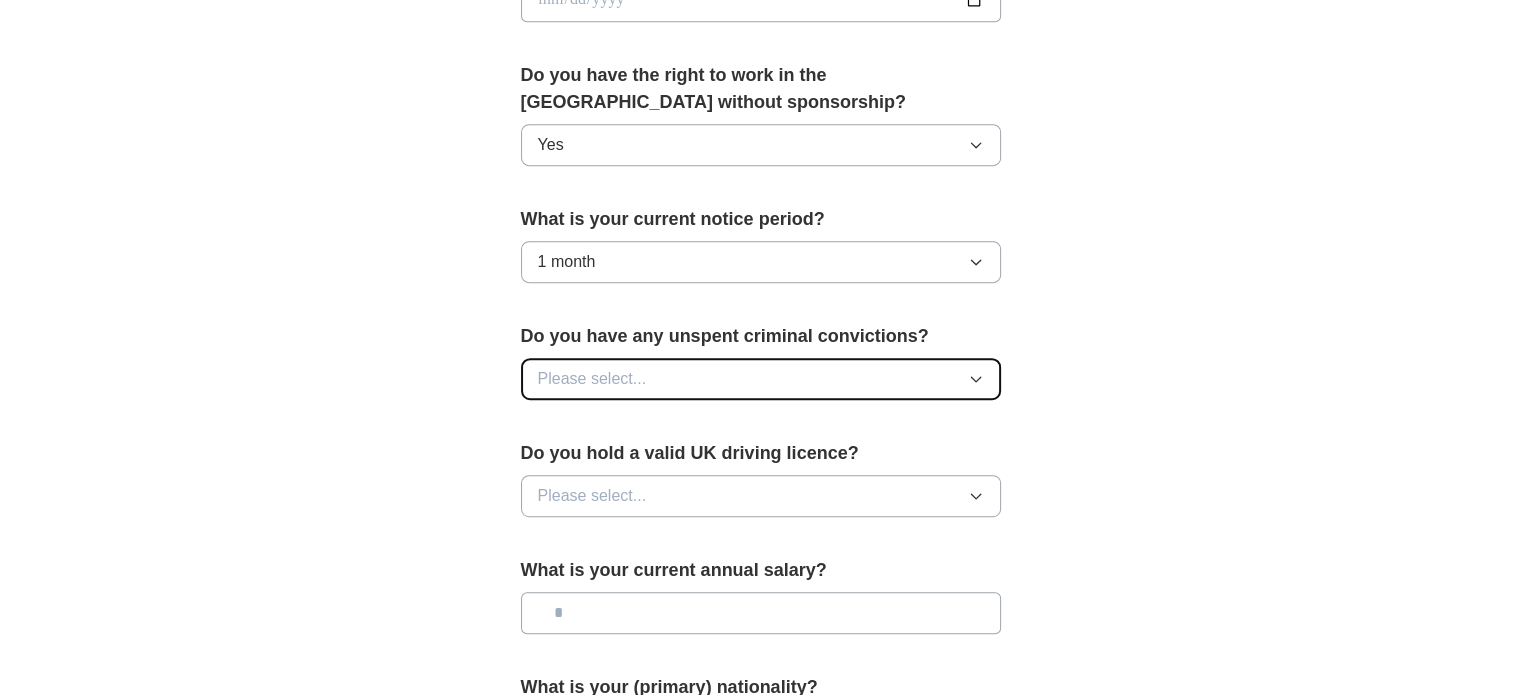 click on "Please select..." at bounding box center [761, 379] 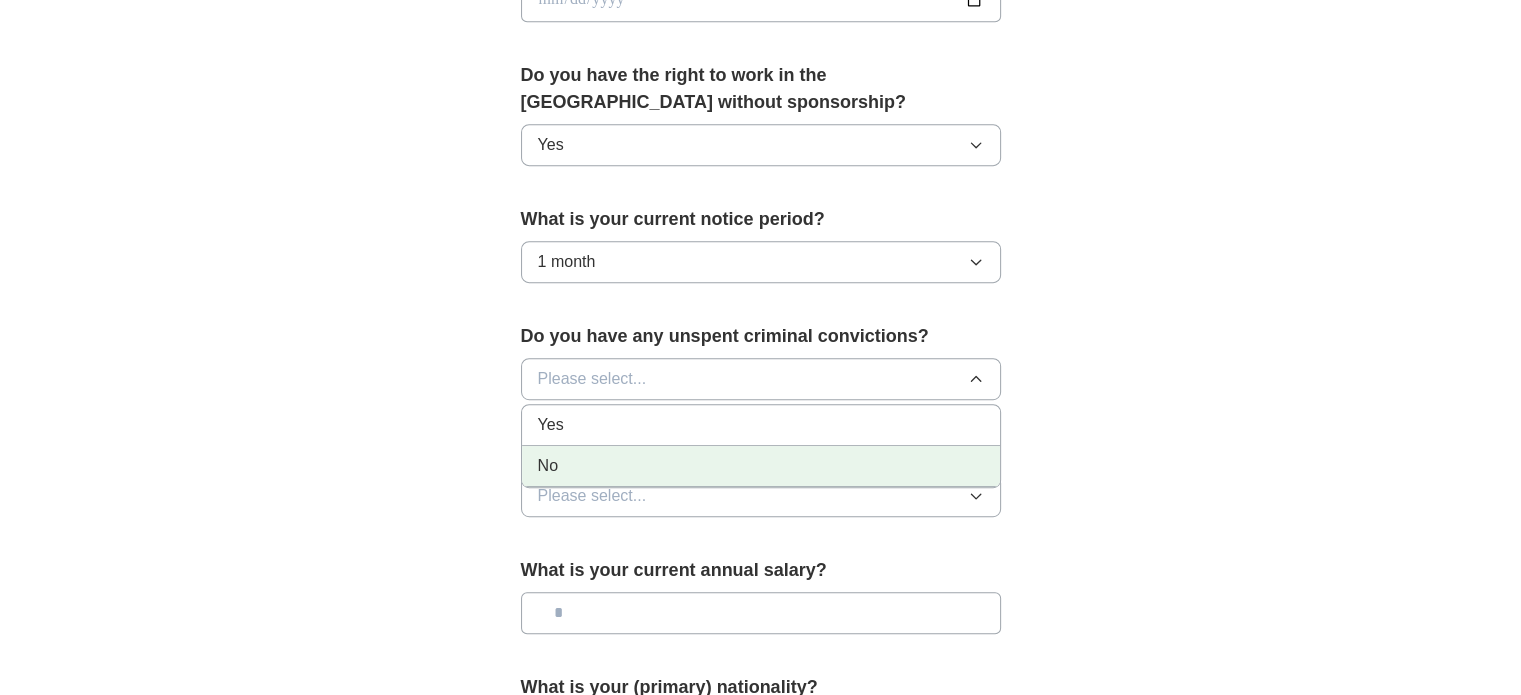 click on "No" at bounding box center (761, 466) 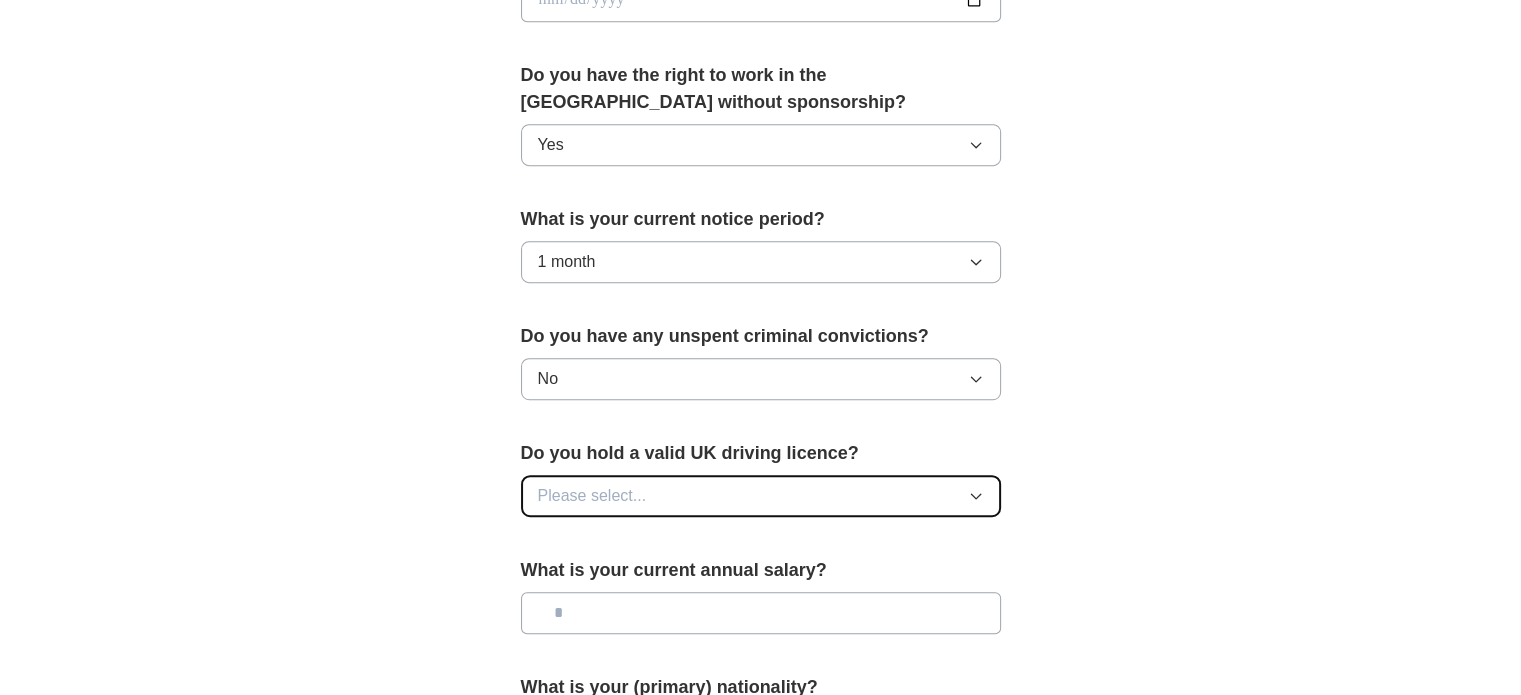 click on "Please select..." at bounding box center (761, 496) 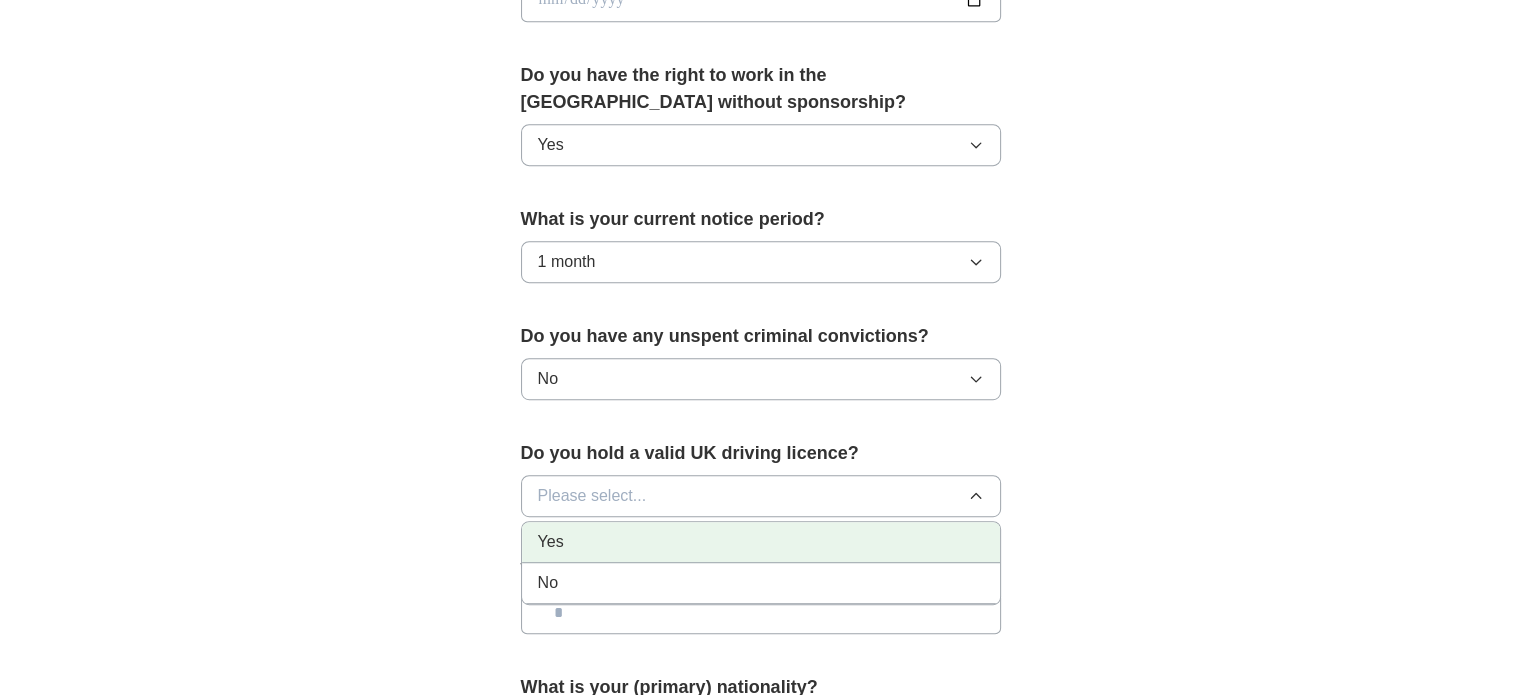 click on "Yes" at bounding box center [761, 542] 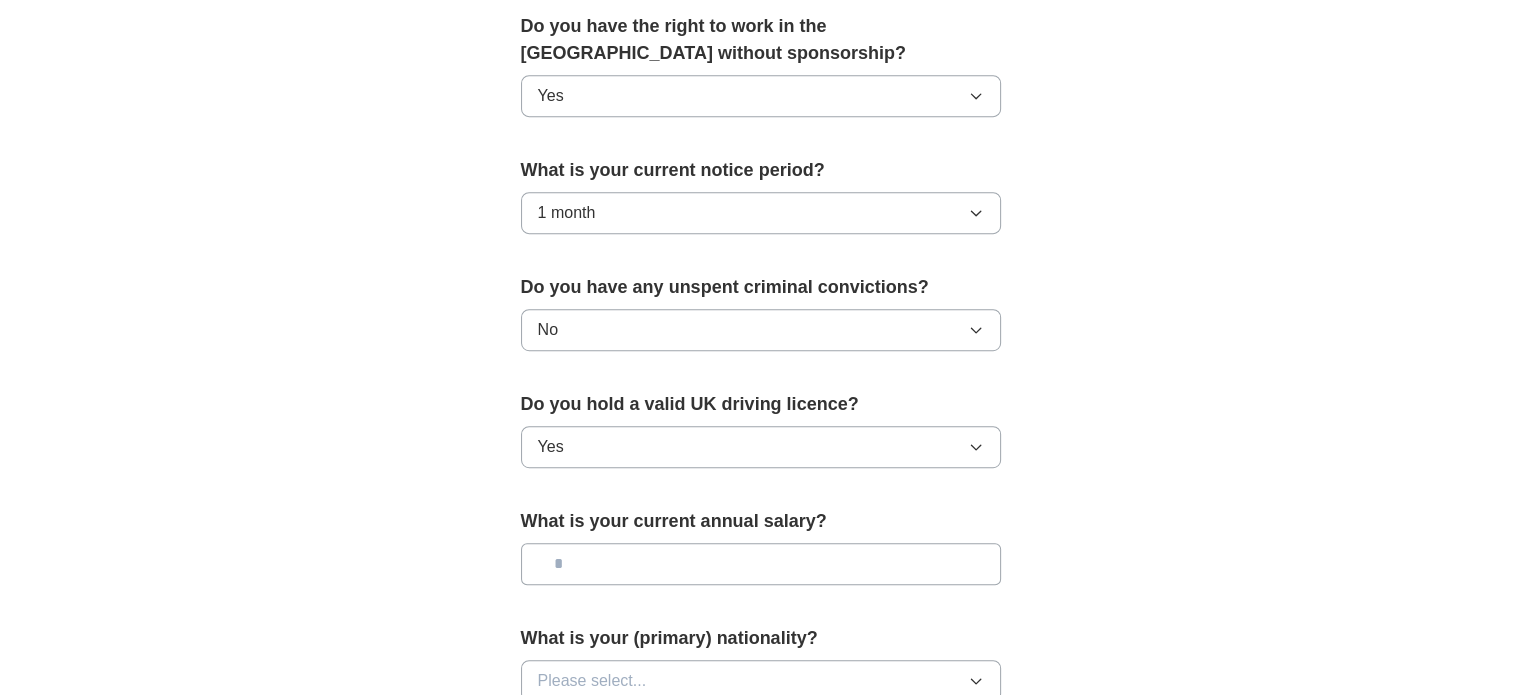 scroll, scrollTop: 1100, scrollLeft: 0, axis: vertical 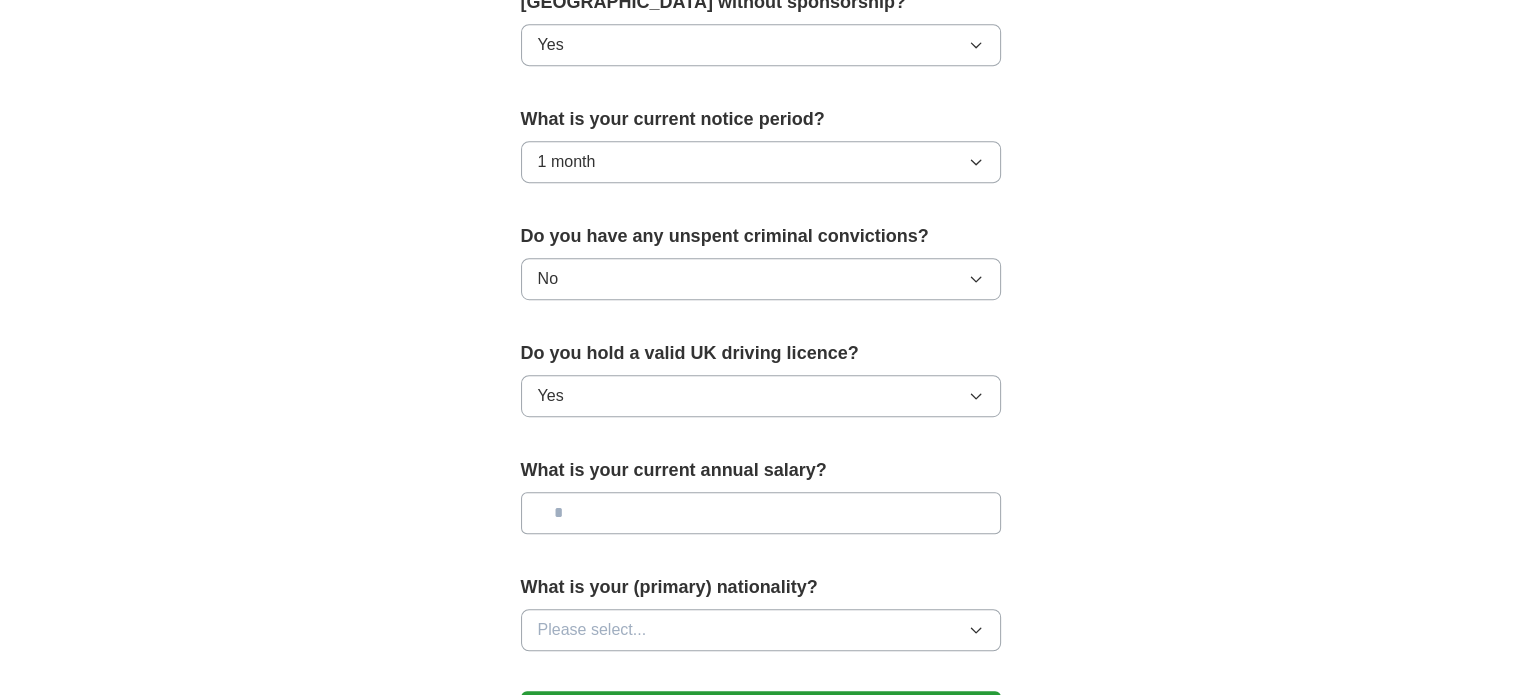 click at bounding box center (761, 513) 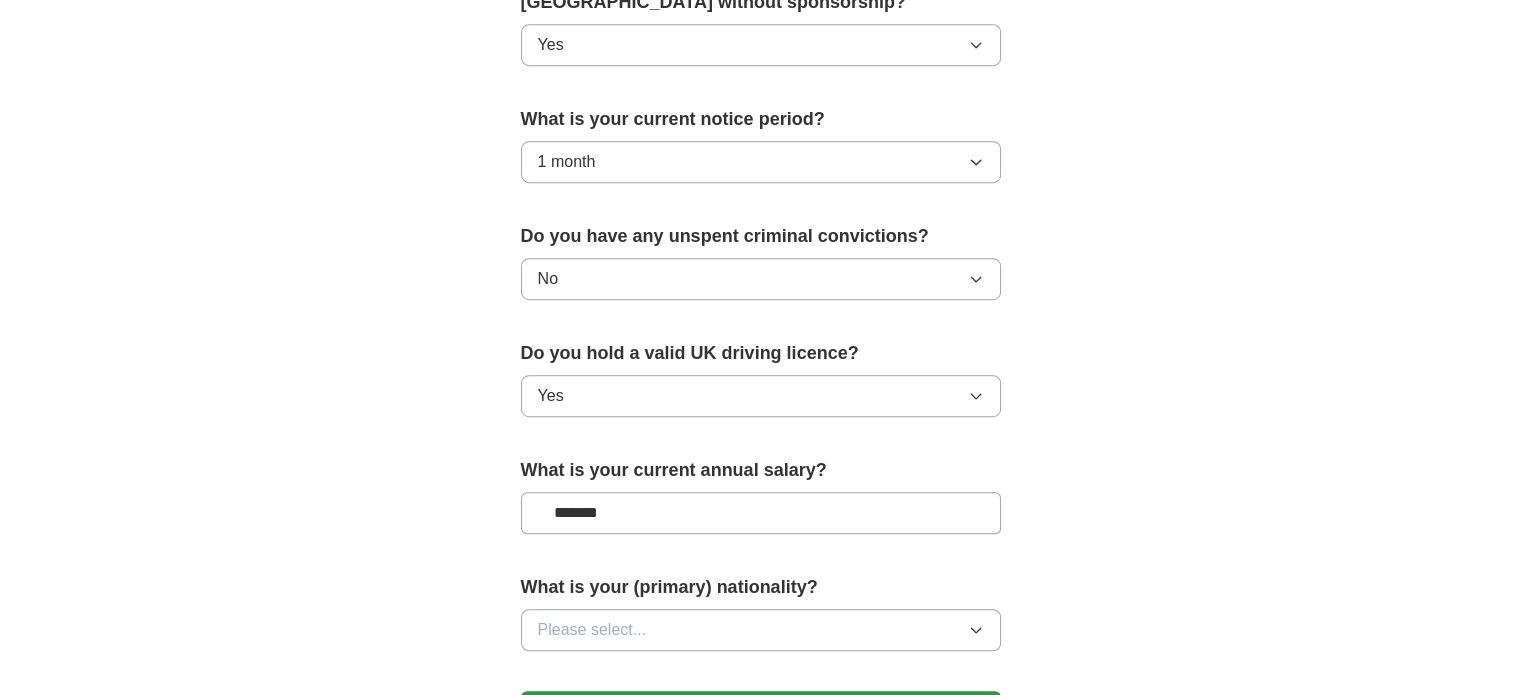 scroll, scrollTop: 1300, scrollLeft: 0, axis: vertical 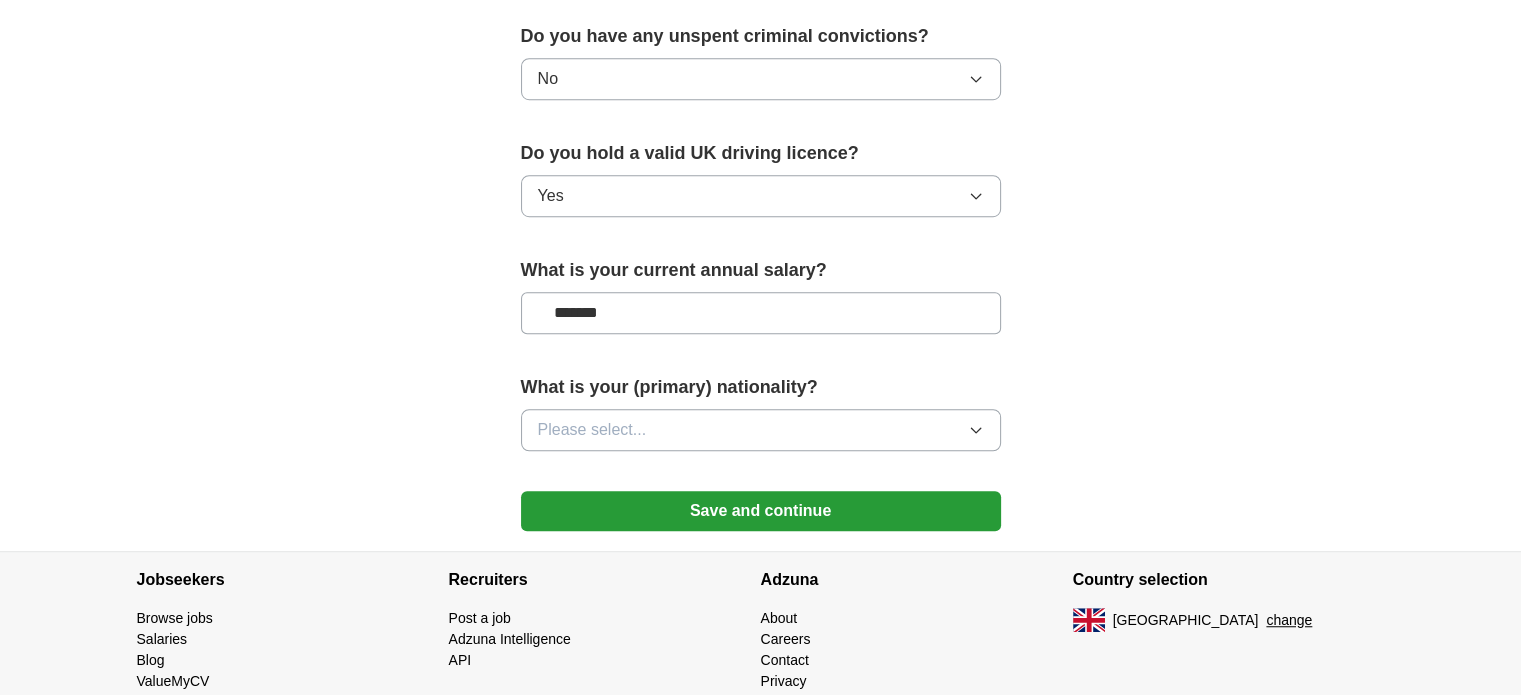 type on "*******" 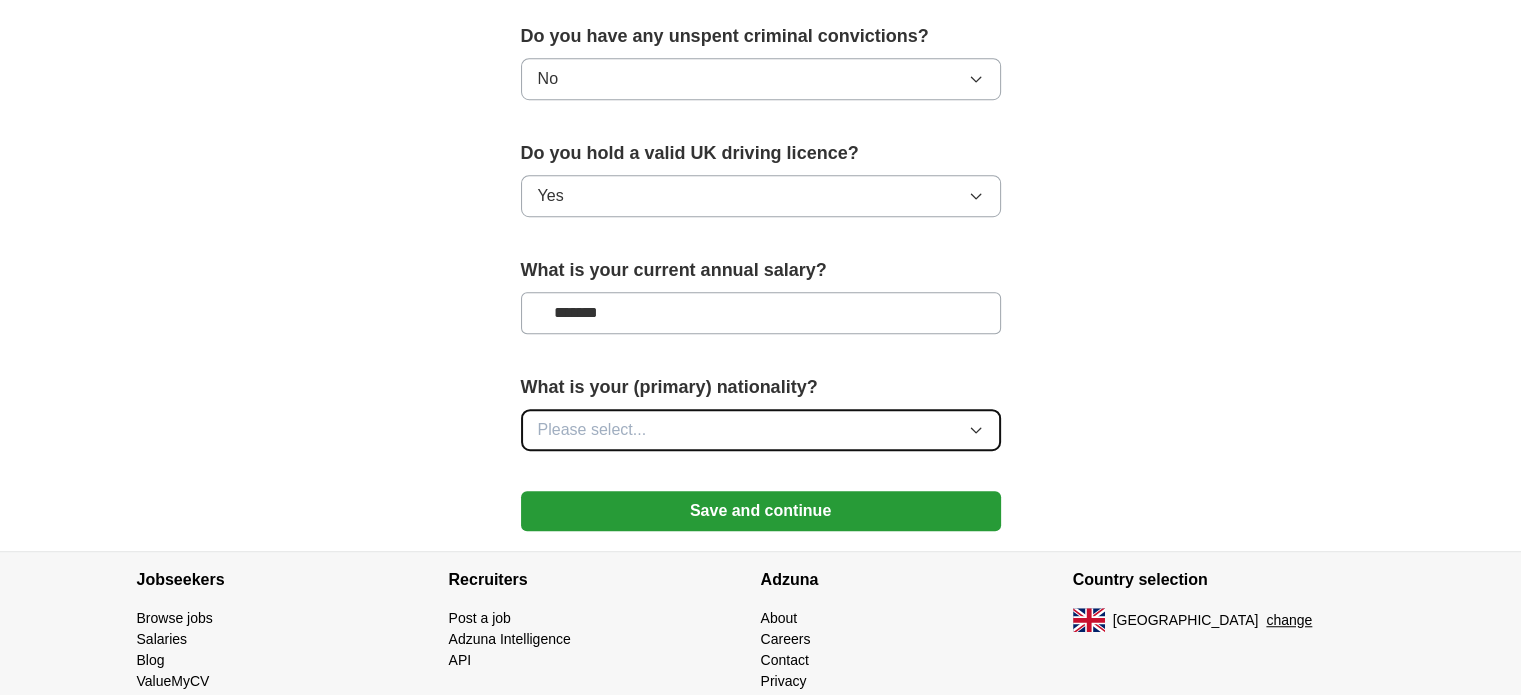 click on "Please select..." at bounding box center (761, 430) 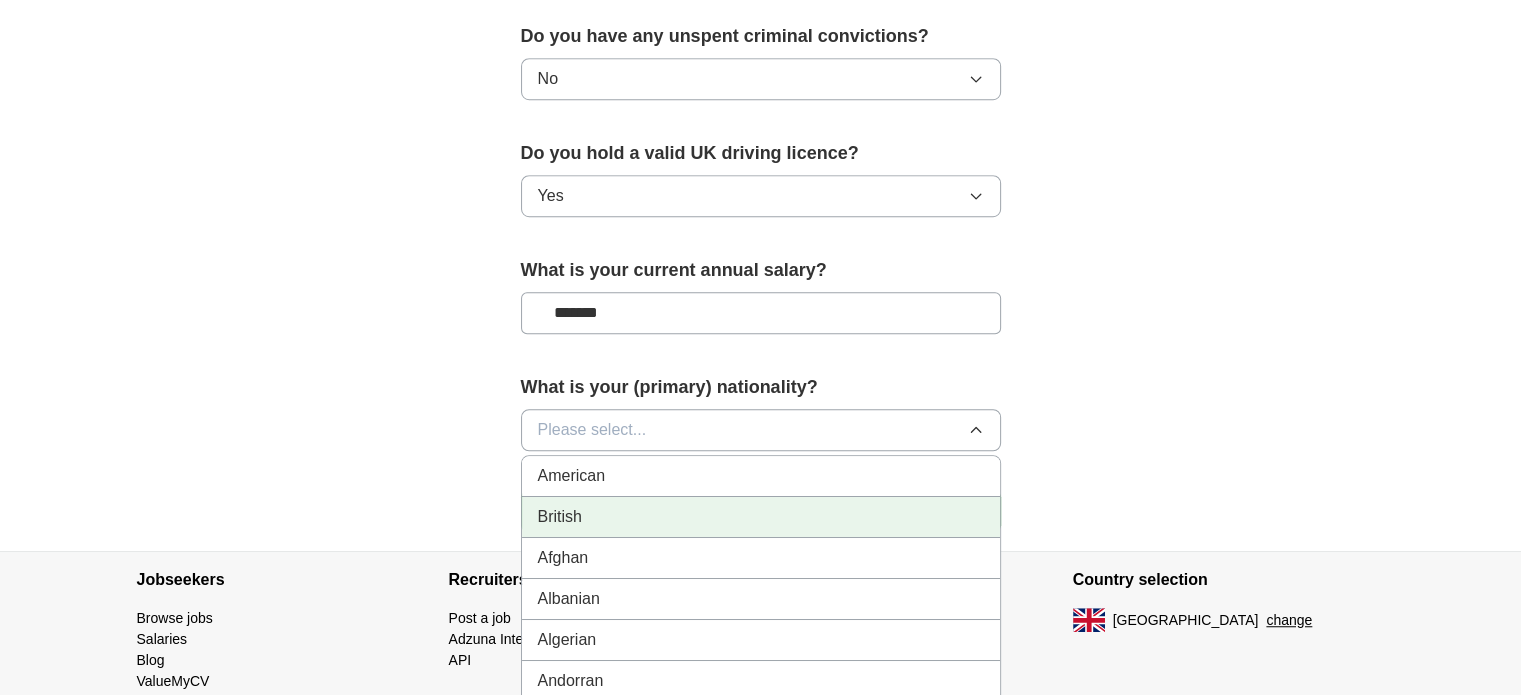 click on "British" at bounding box center (761, 517) 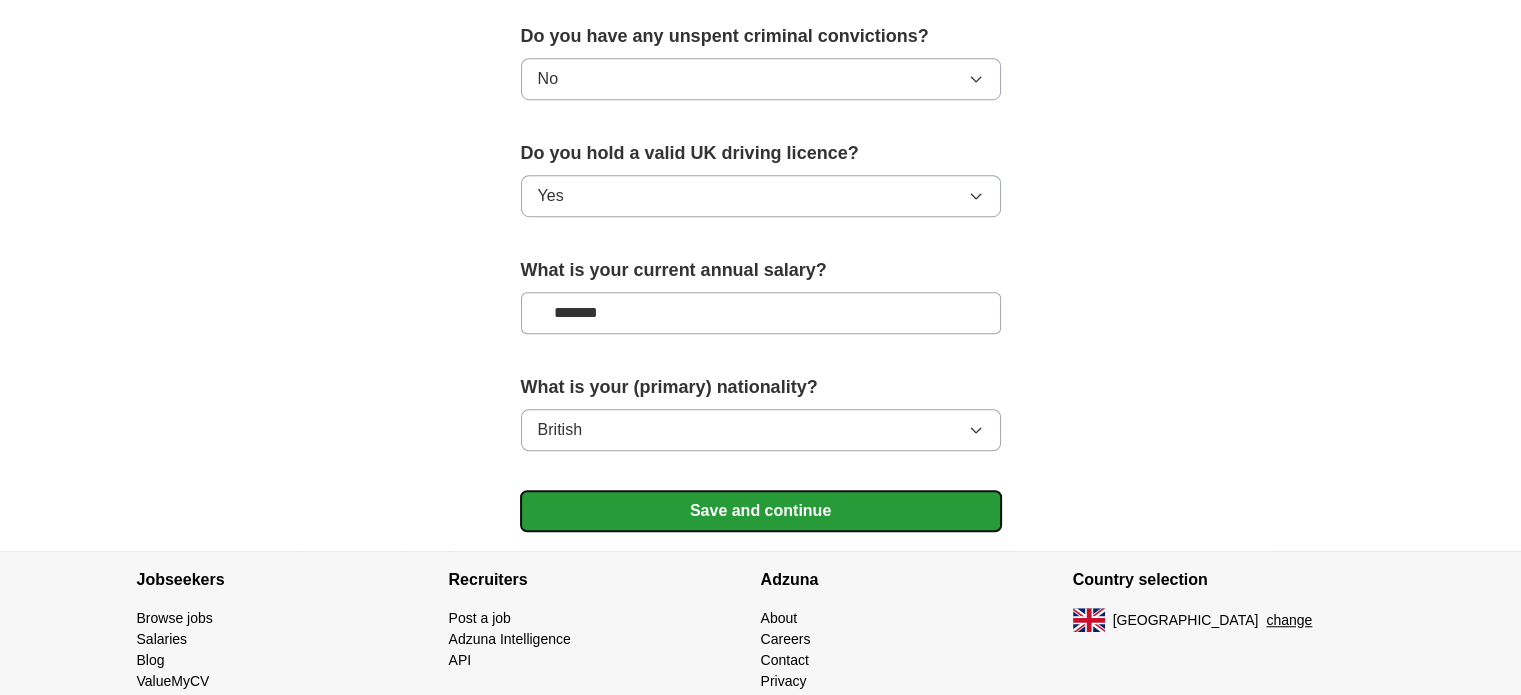 click on "Save and continue" at bounding box center (761, 511) 